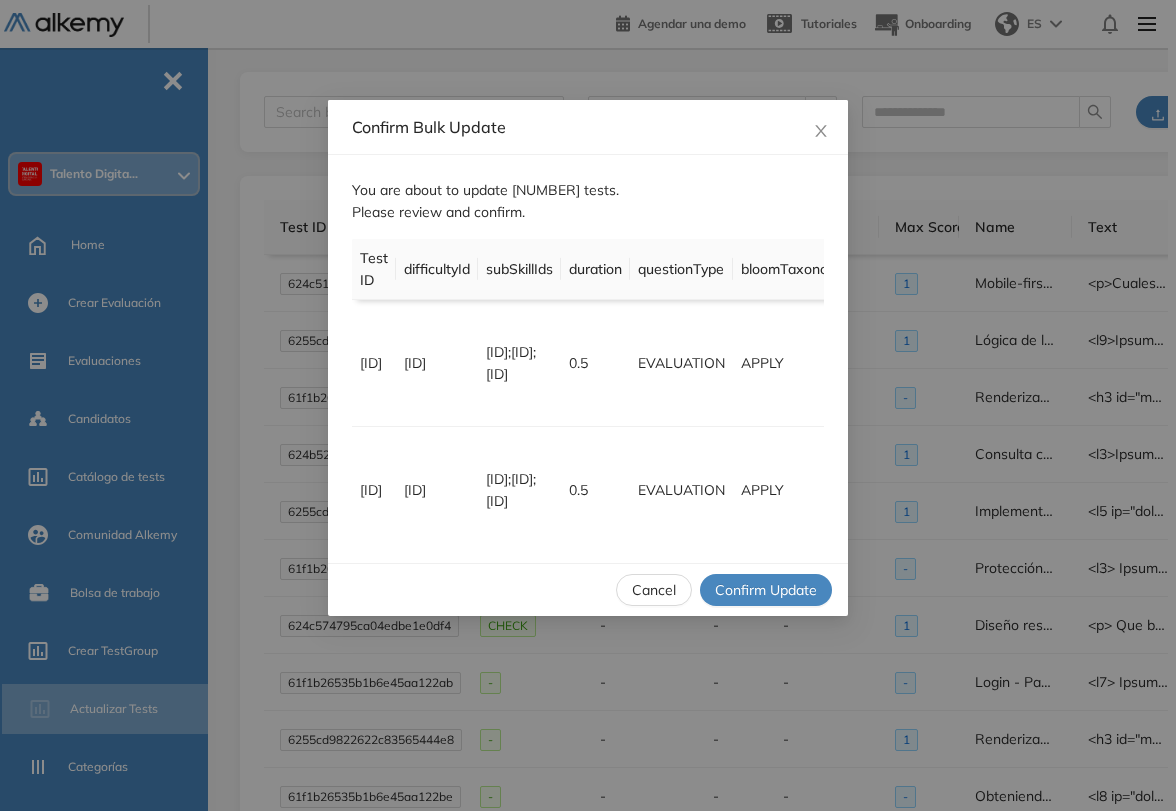 scroll, scrollTop: 0, scrollLeft: 0, axis: both 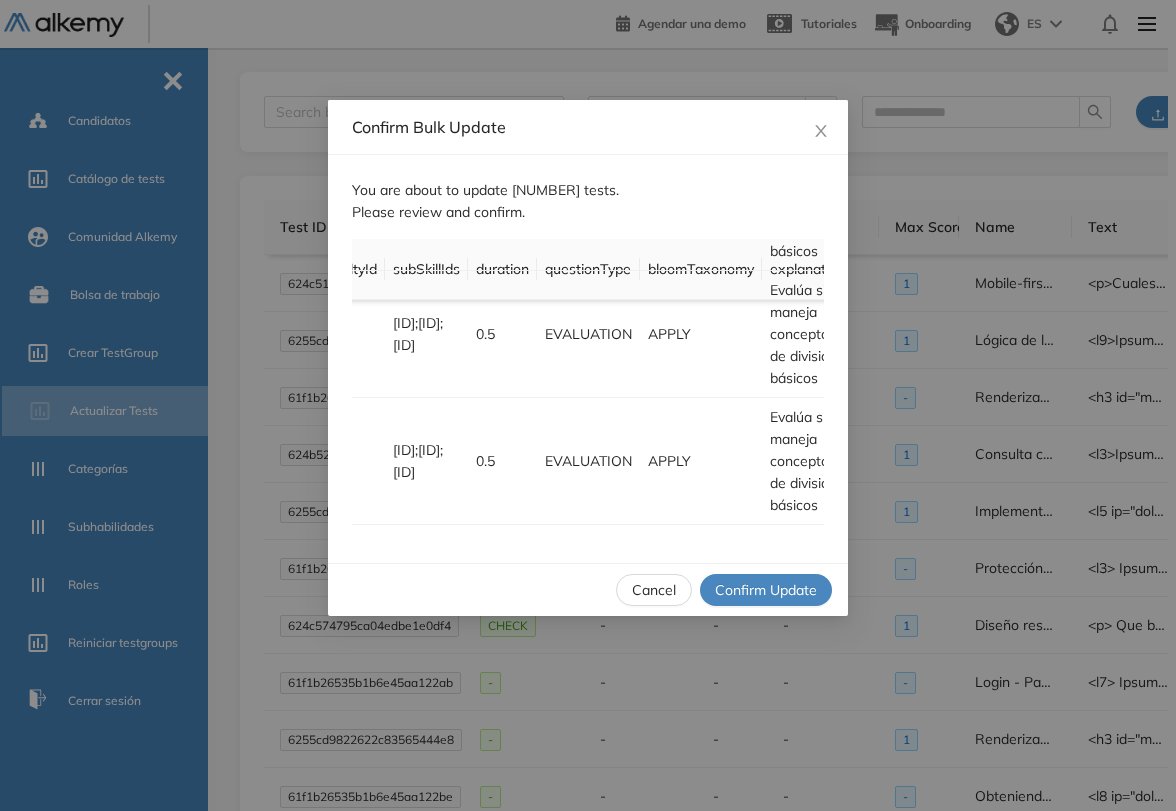 click on "Cancel" at bounding box center [654, 590] 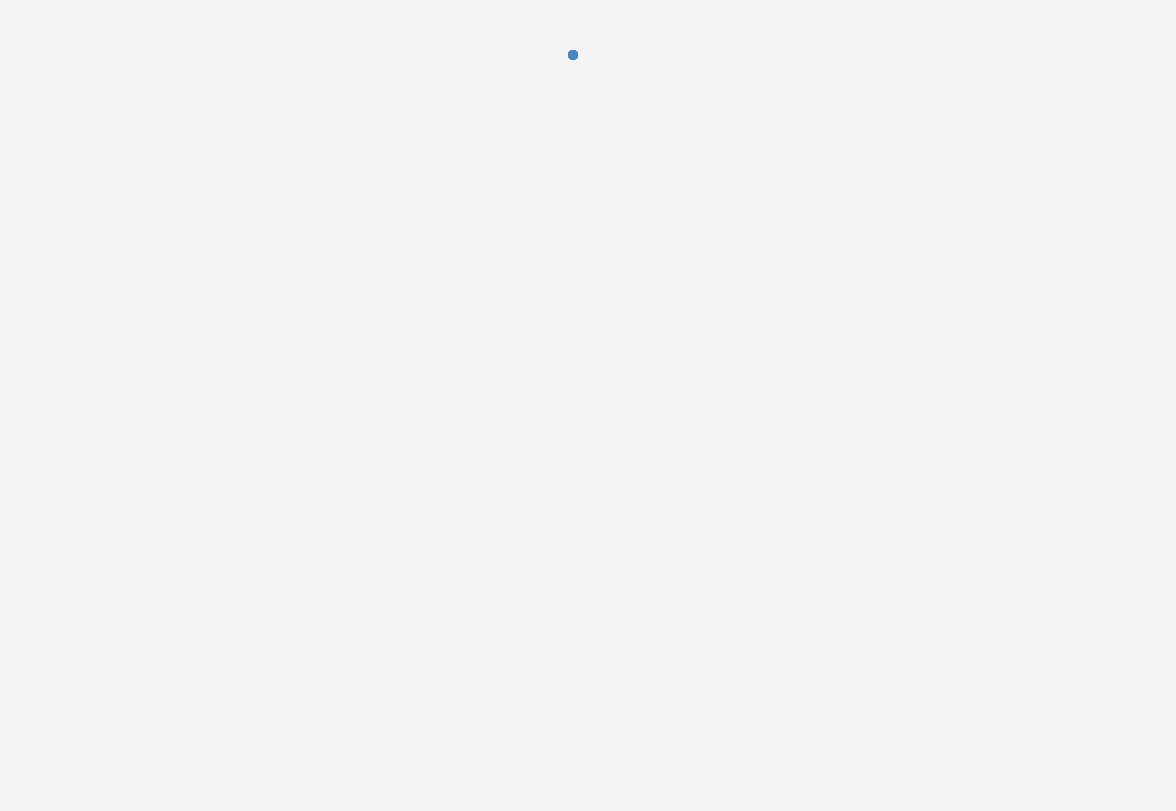 scroll, scrollTop: 0, scrollLeft: 0, axis: both 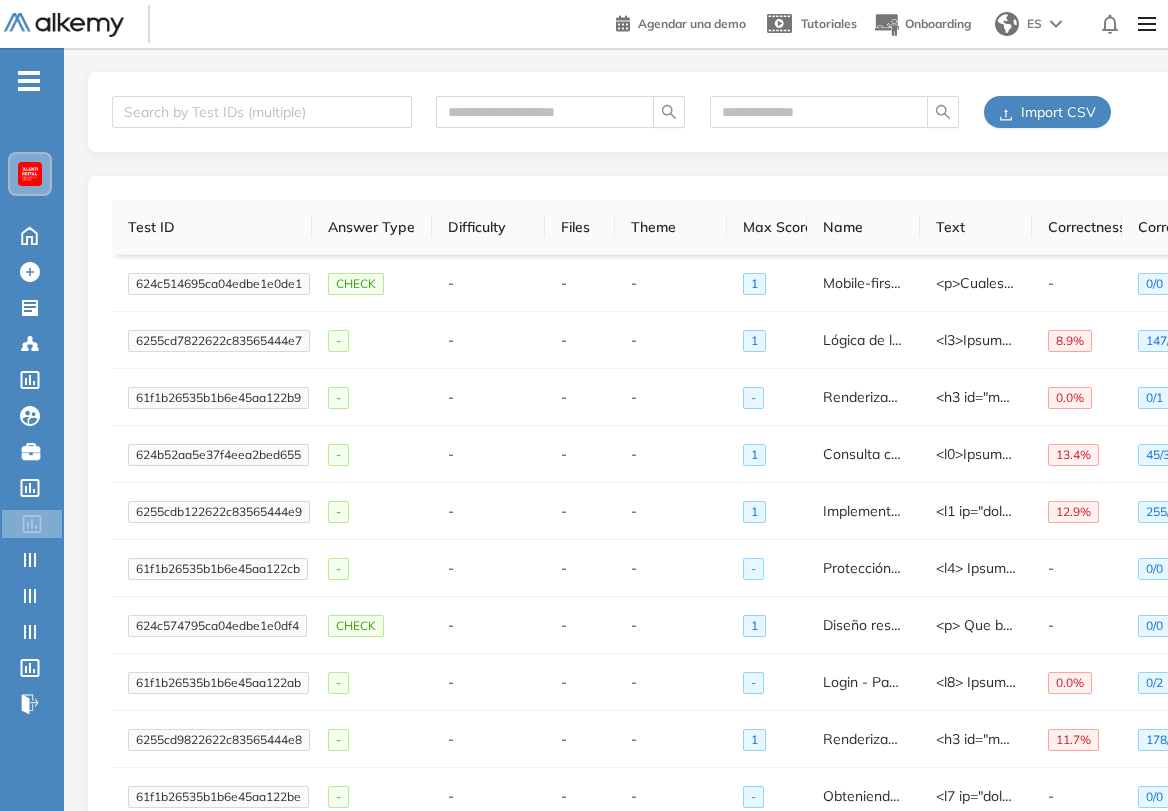 click on "Import CSV" at bounding box center (1058, 112) 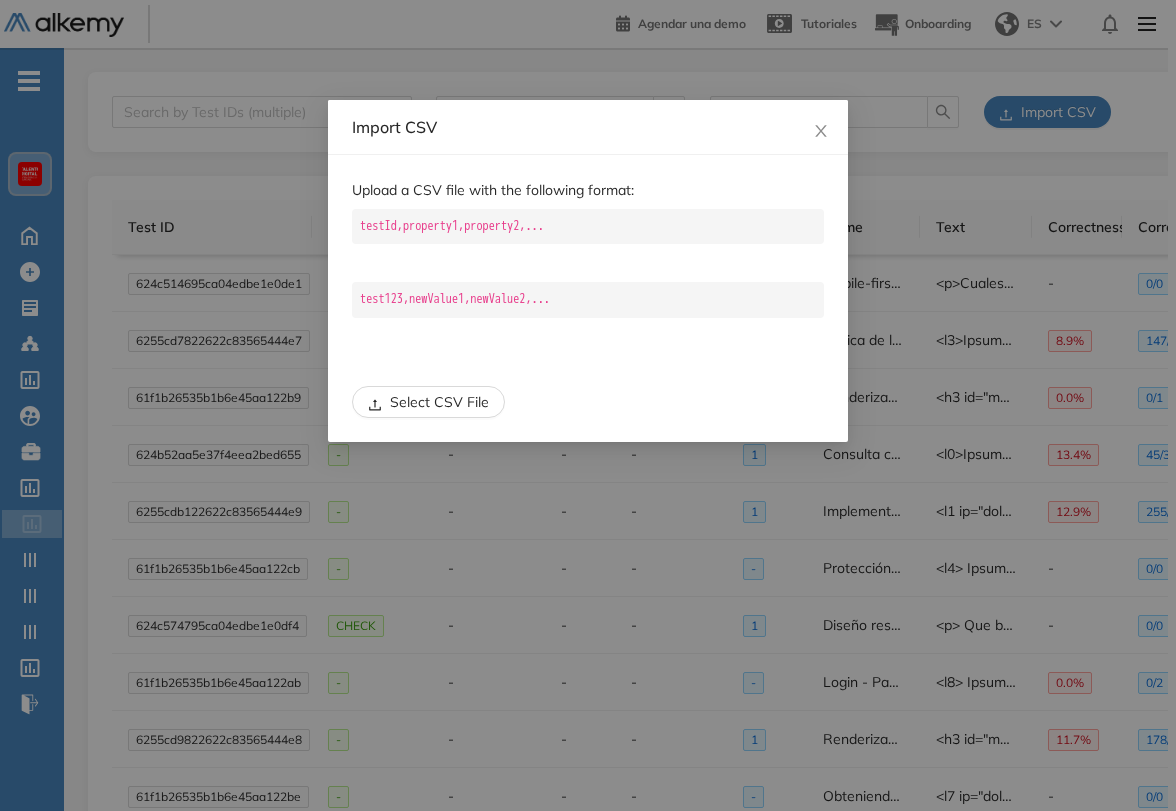 click on "Select CSV File" at bounding box center [439, 402] 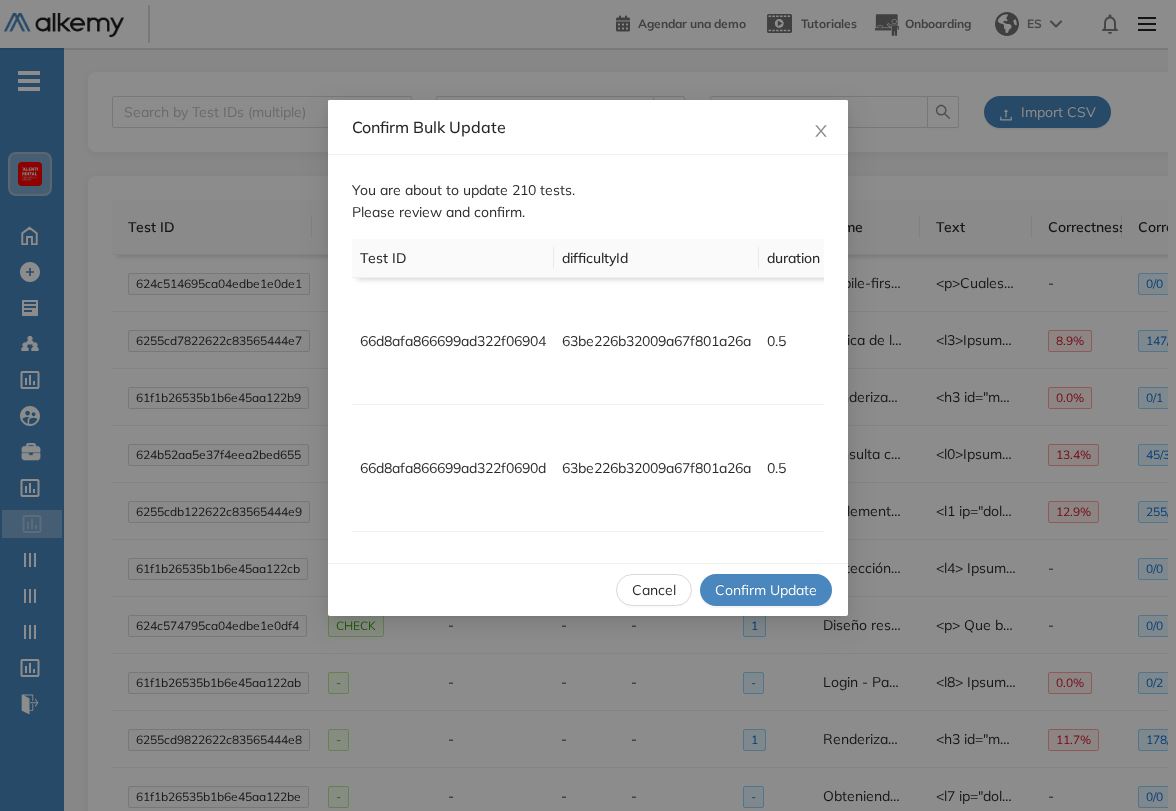 click on "Confirm Update" at bounding box center (766, 590) 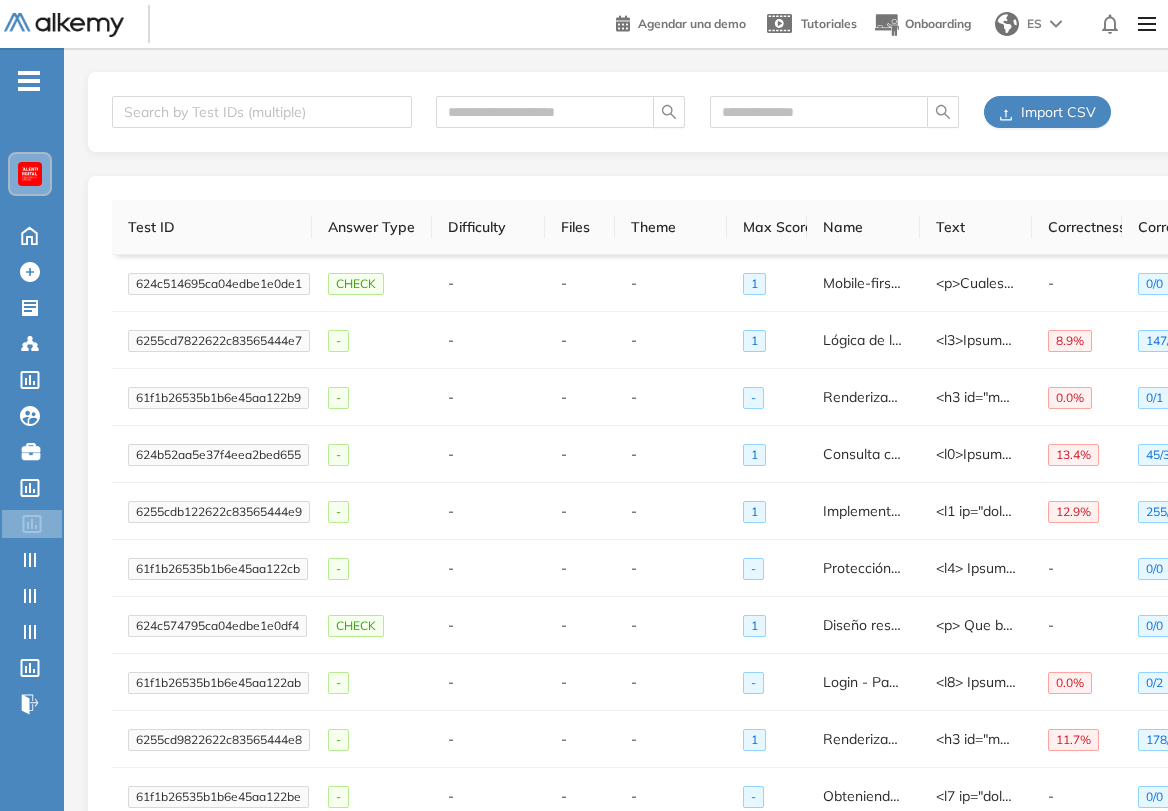 click on "Import CSV" at bounding box center (1058, 112) 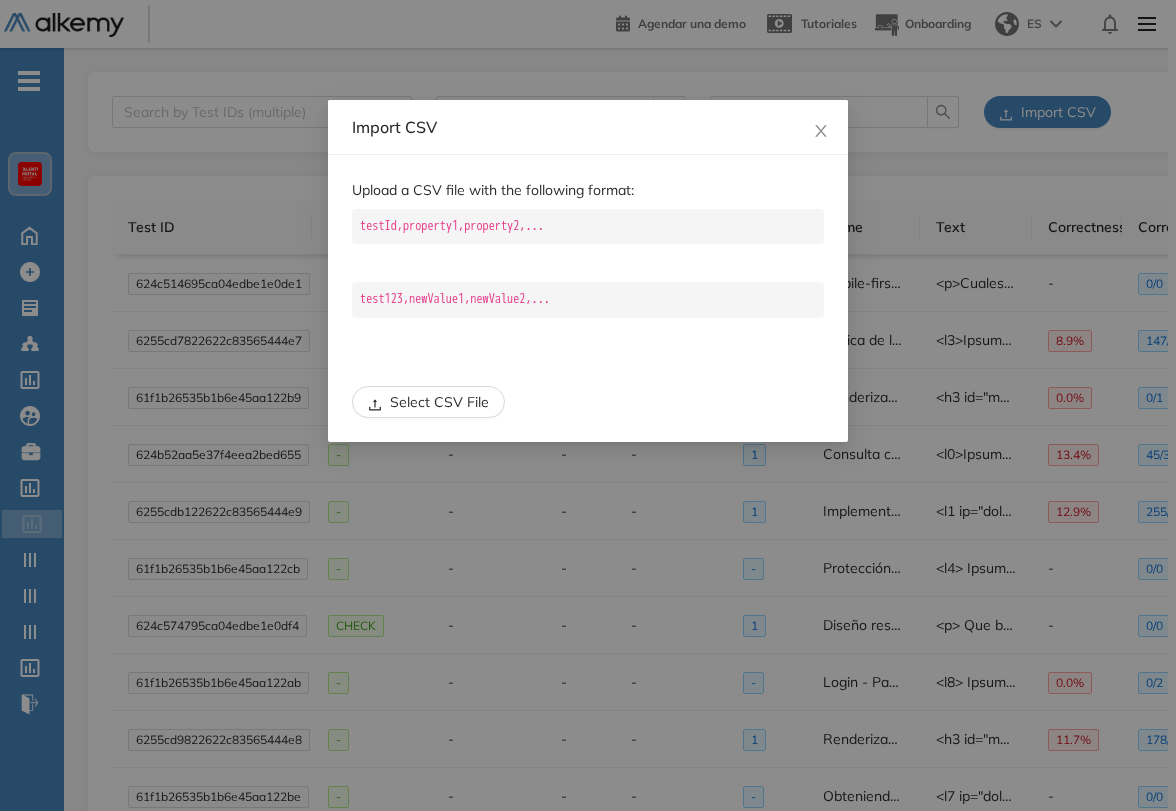 click on "Select CSV File" at bounding box center [439, 402] 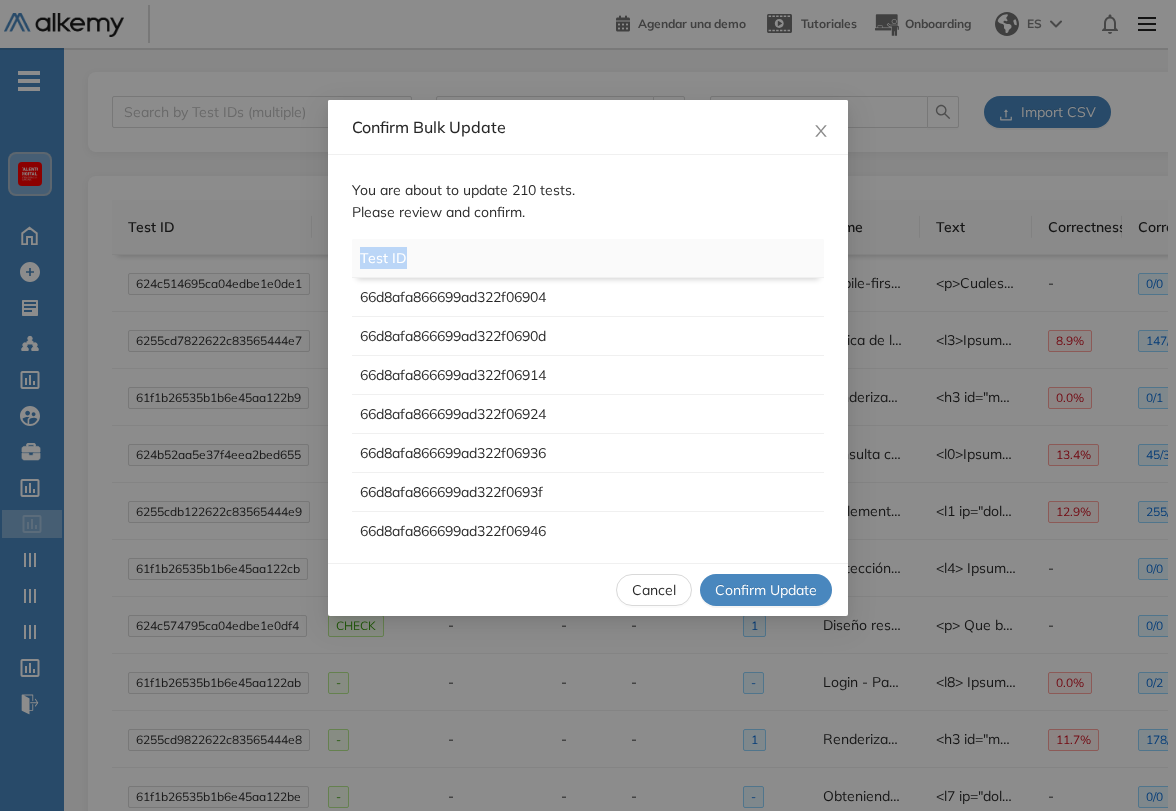 drag, startPoint x: 555, startPoint y: 275, endPoint x: 838, endPoint y: 343, distance: 291.055 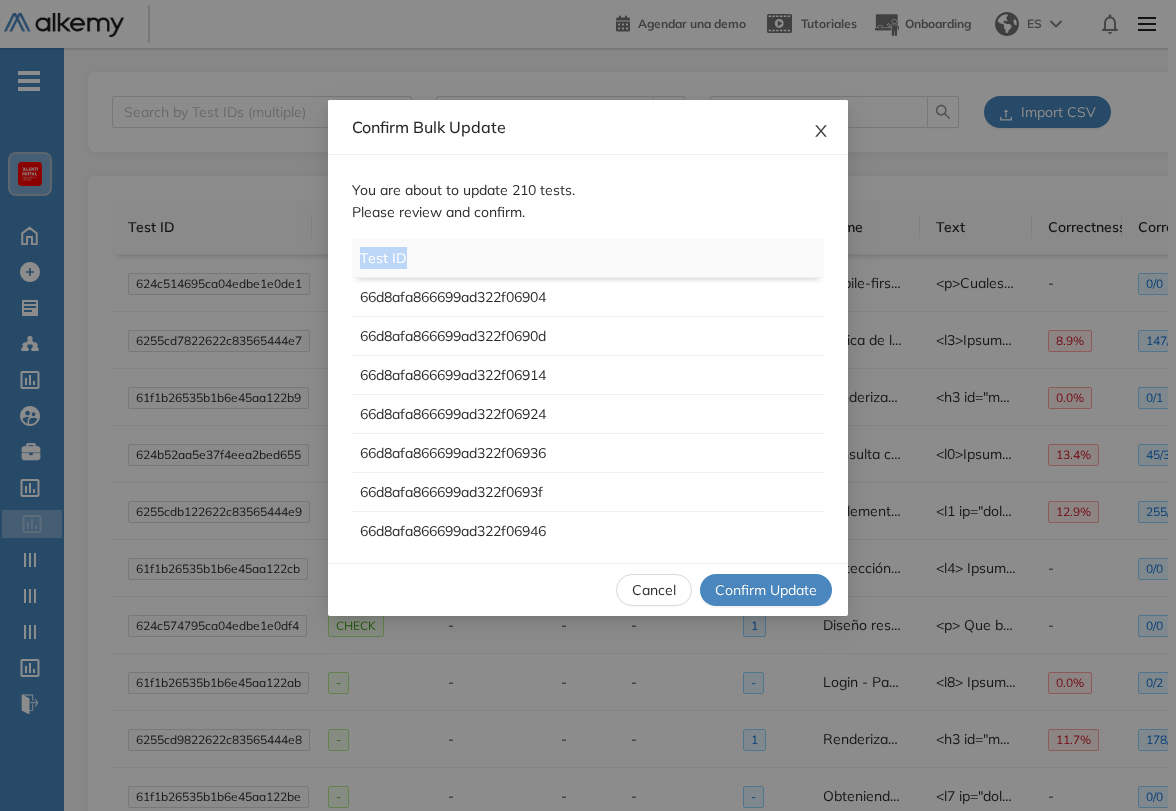 click 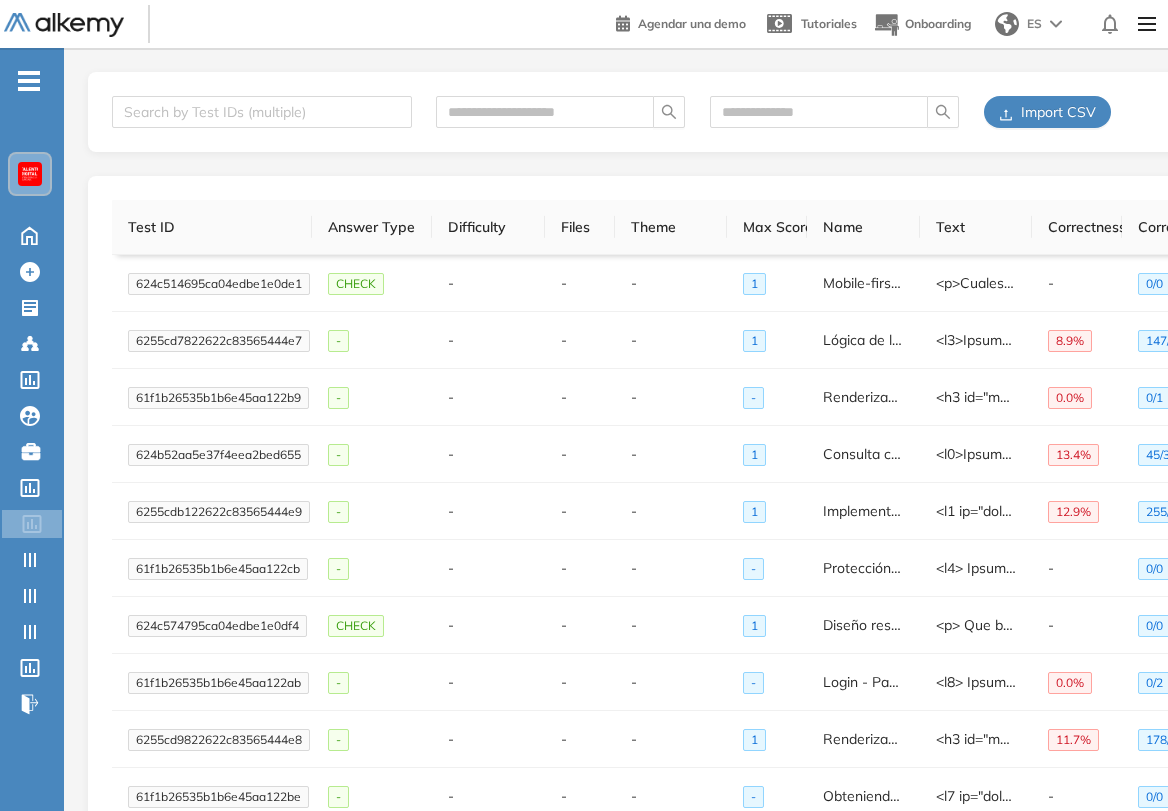 click on "Import CSV" at bounding box center [1058, 112] 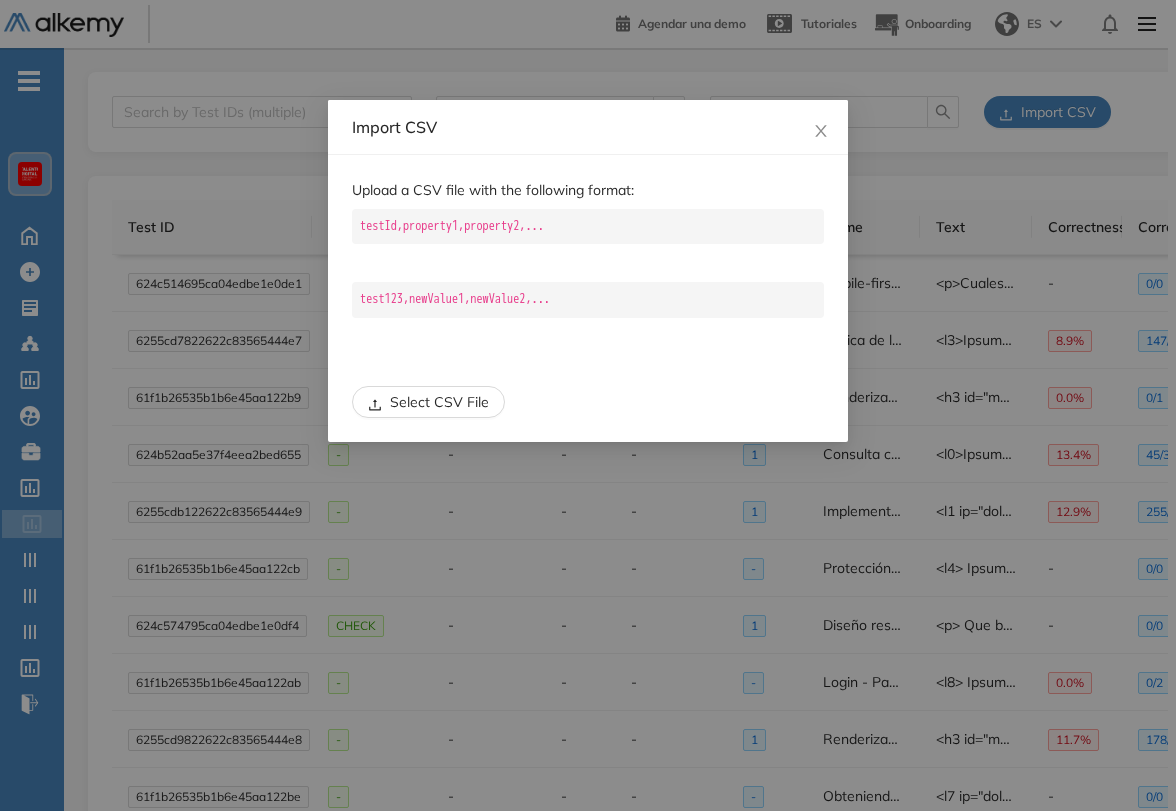 click on "Select CSV File" at bounding box center [428, 402] 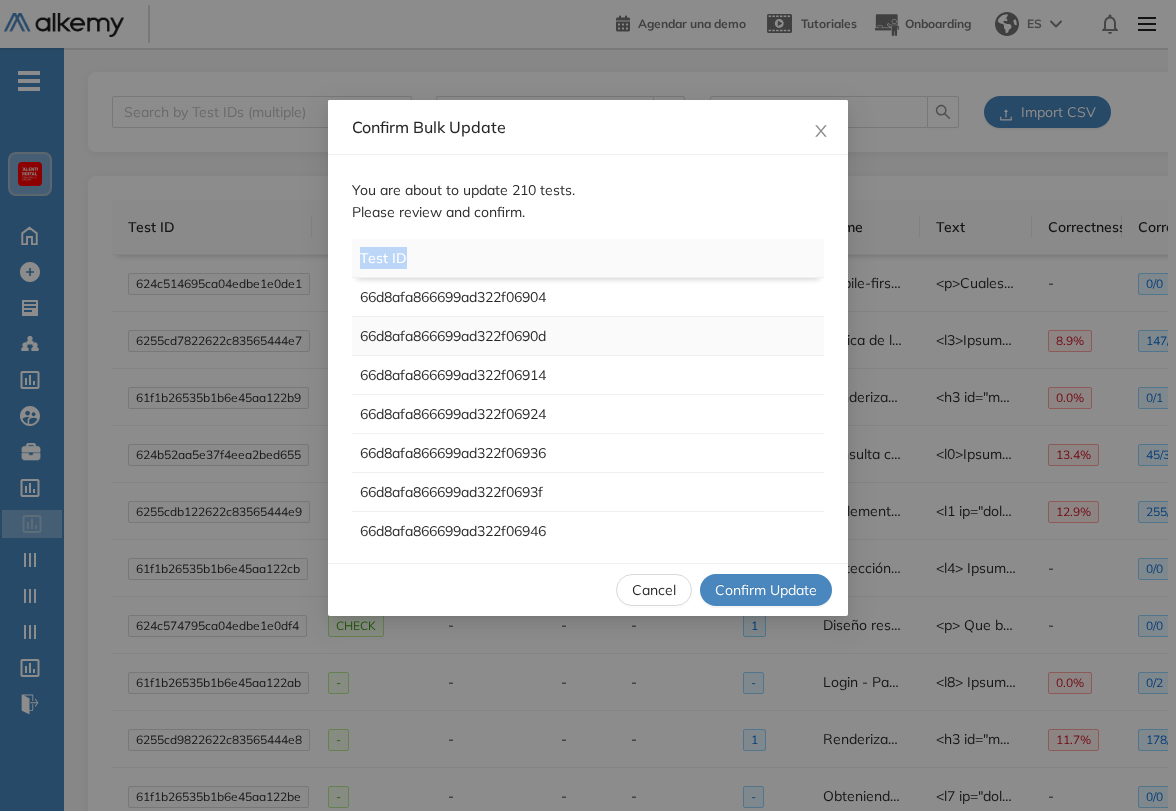 click on "66d8afa866699ad322f0690d" at bounding box center (588, 336) 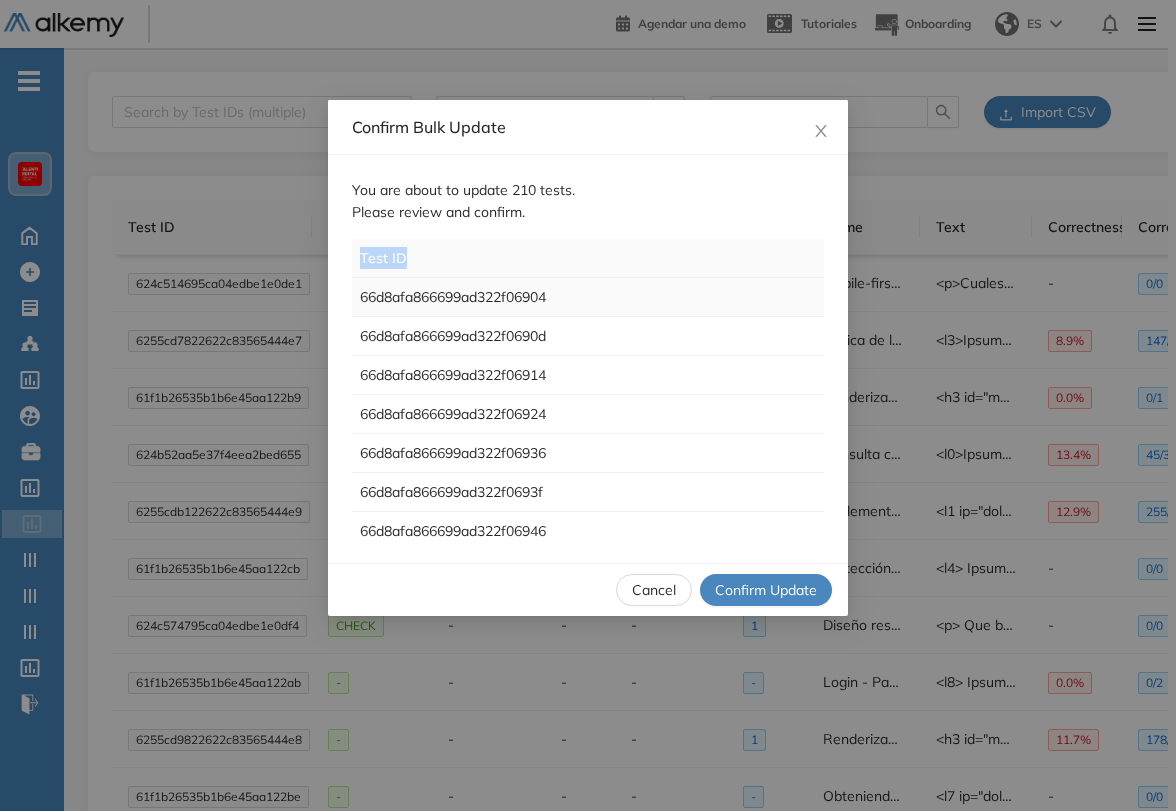 click on "66d8afa866699ad322f06904" at bounding box center [588, 297] 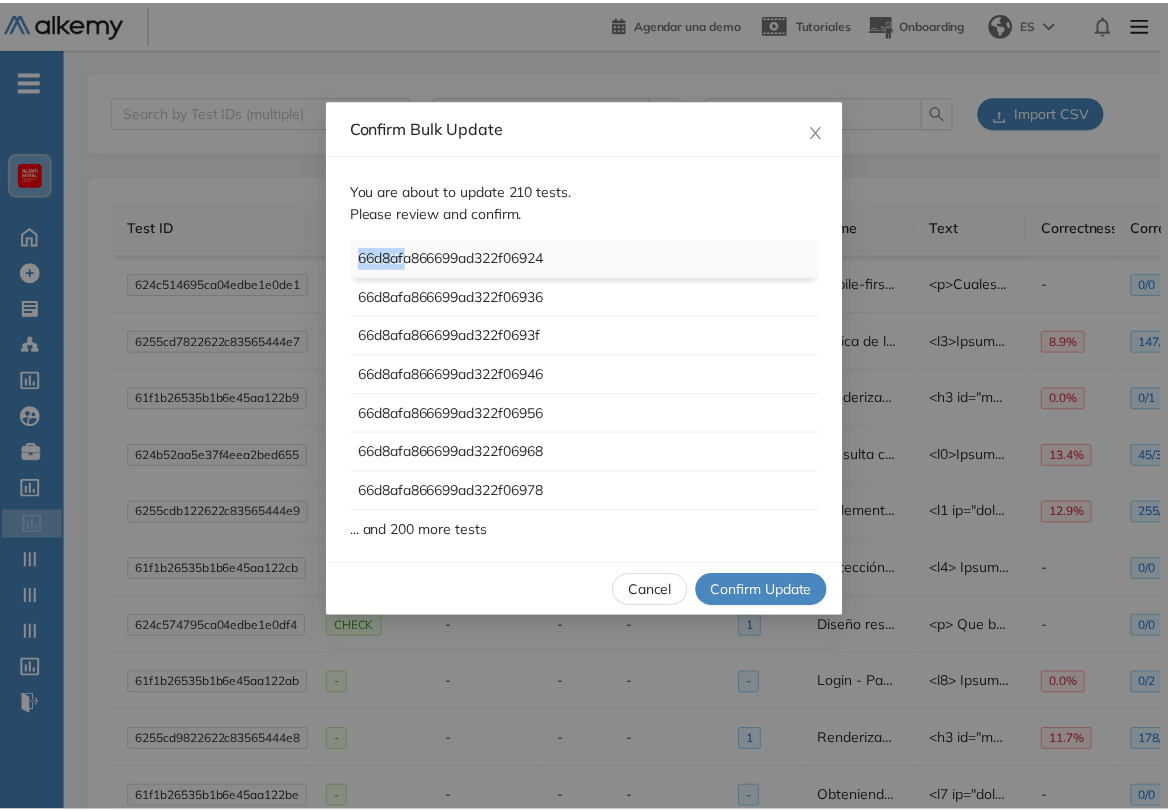 scroll, scrollTop: 0, scrollLeft: 0, axis: both 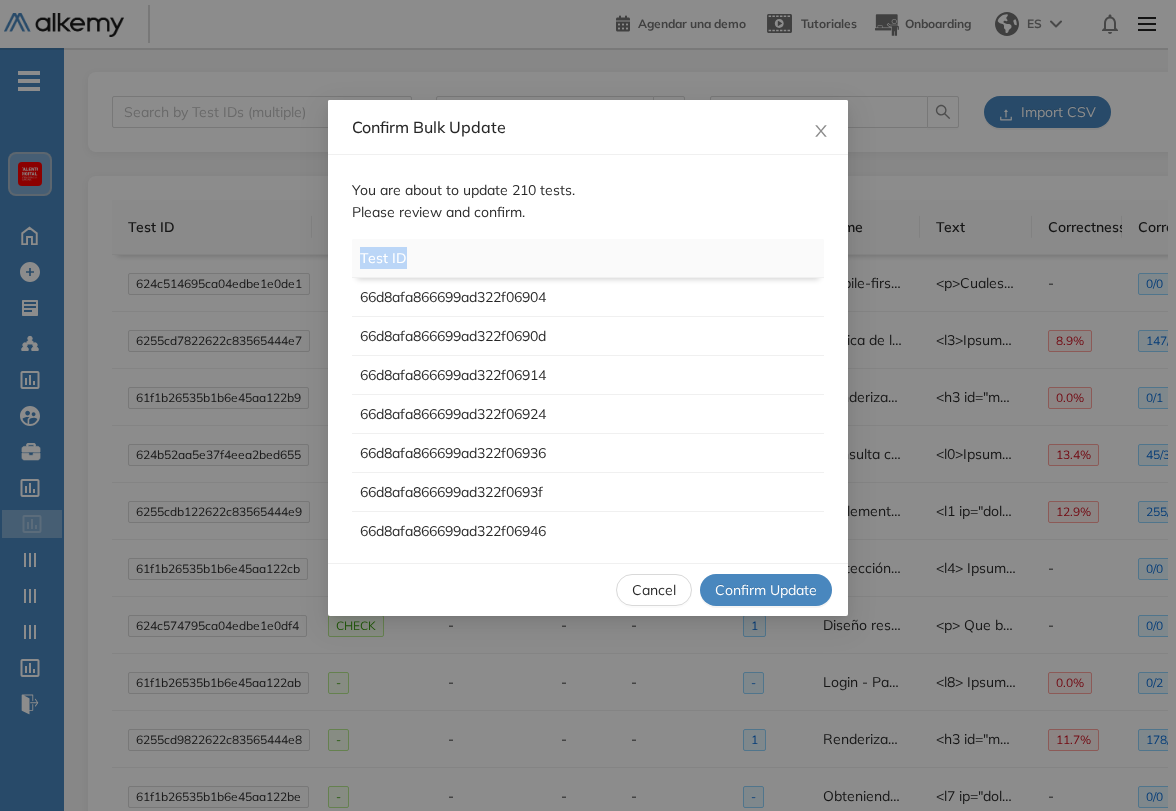click on "Cancel" at bounding box center [654, 590] 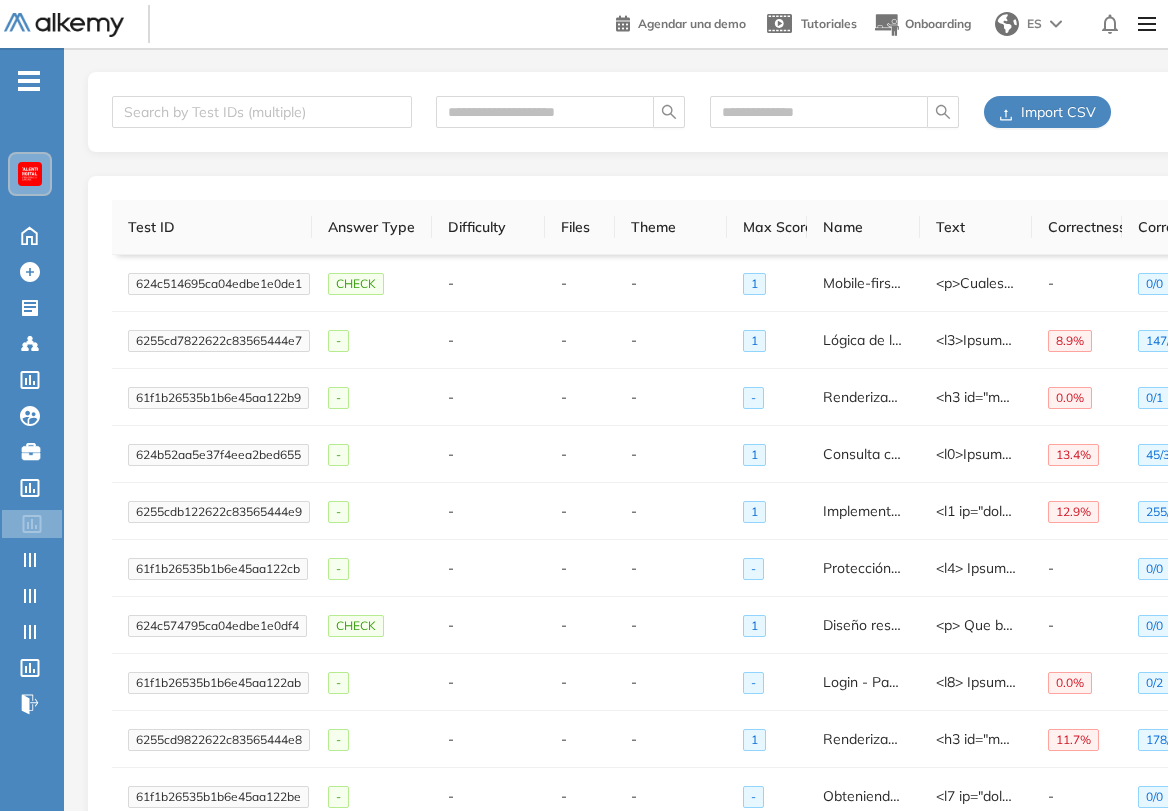 click on "Search by Test IDs (multiple) Import CSV" at bounding box center (712, 112) 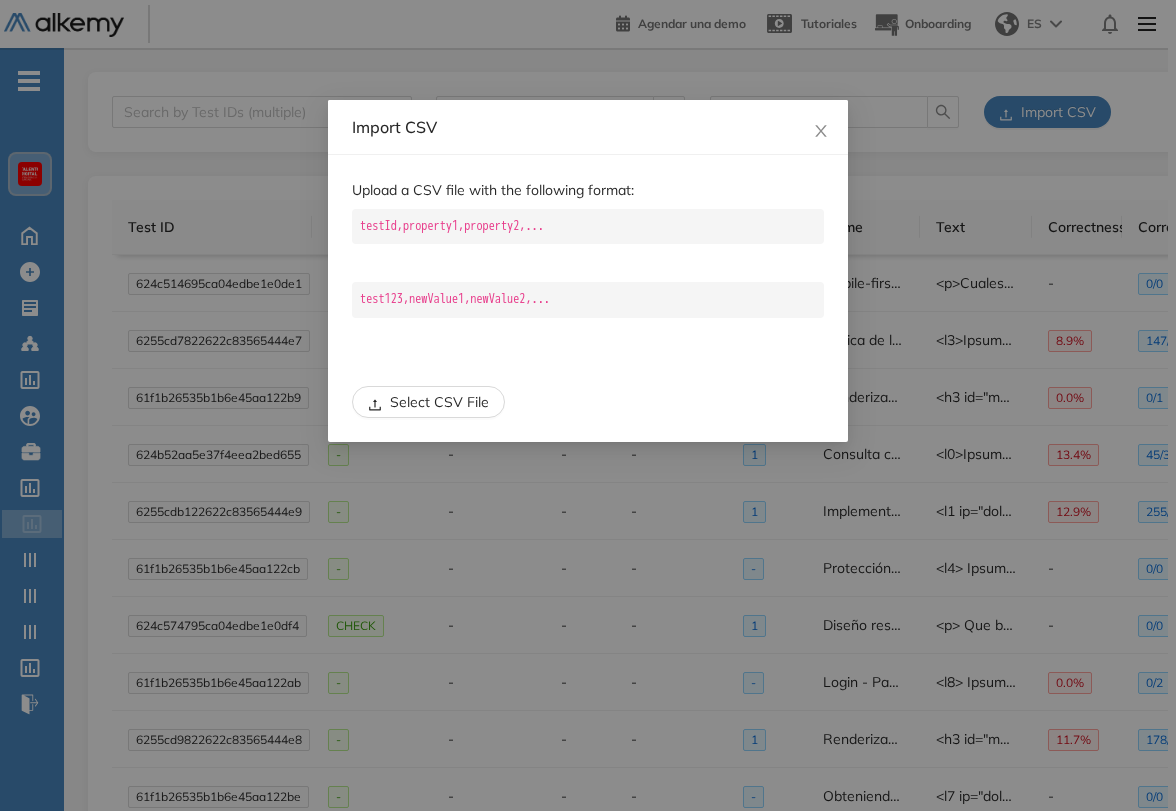 click on "Select CSV File" at bounding box center [439, 402] 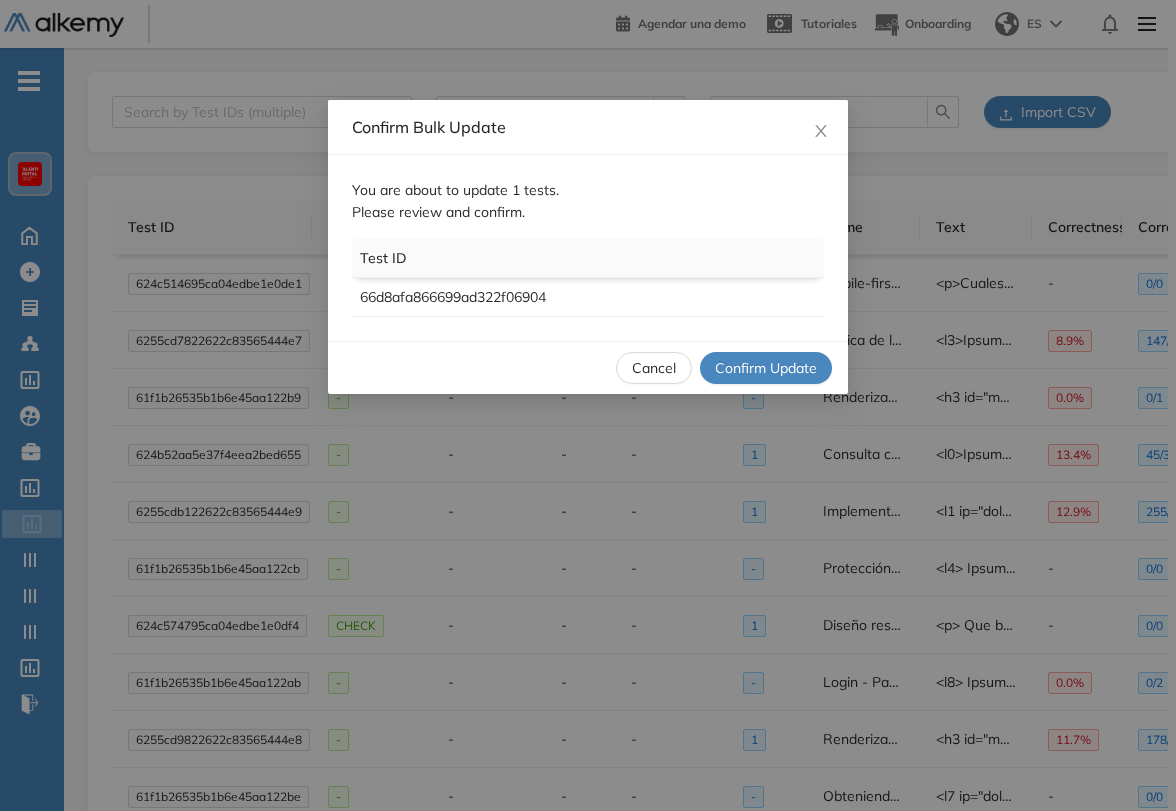 click on "Confirm Update" at bounding box center (766, 368) 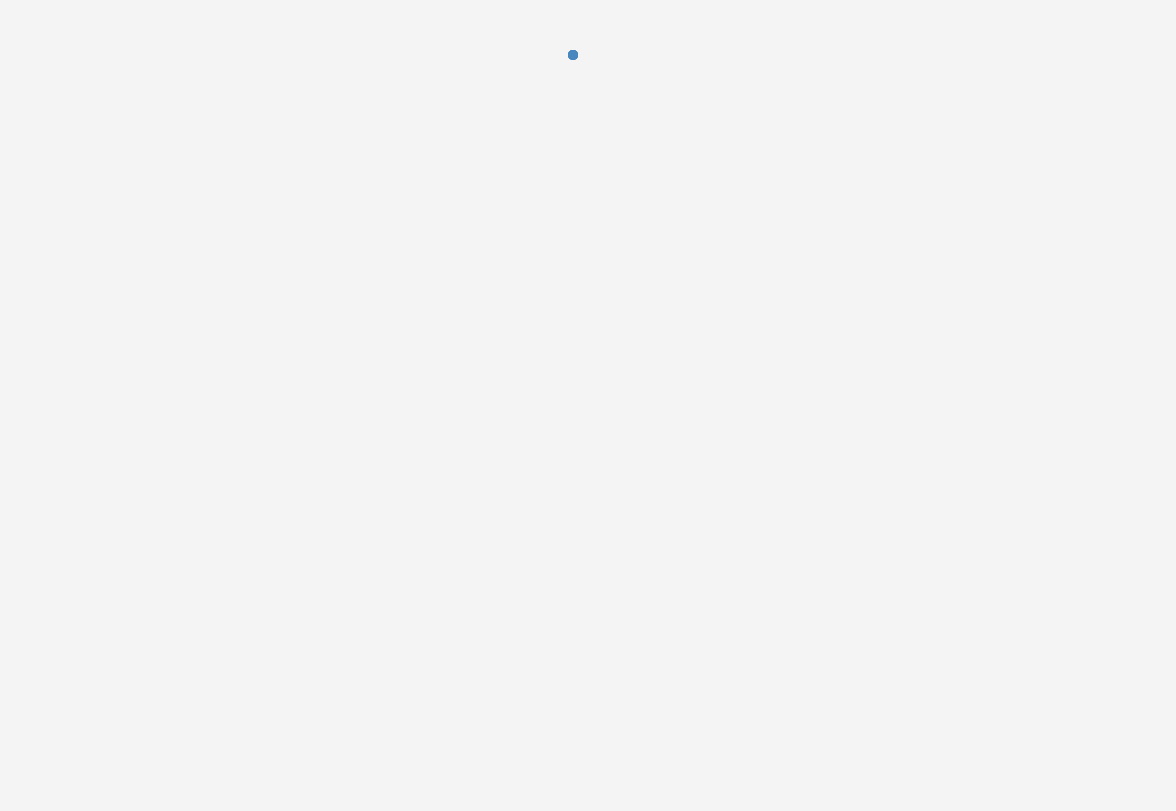 scroll, scrollTop: 0, scrollLeft: 0, axis: both 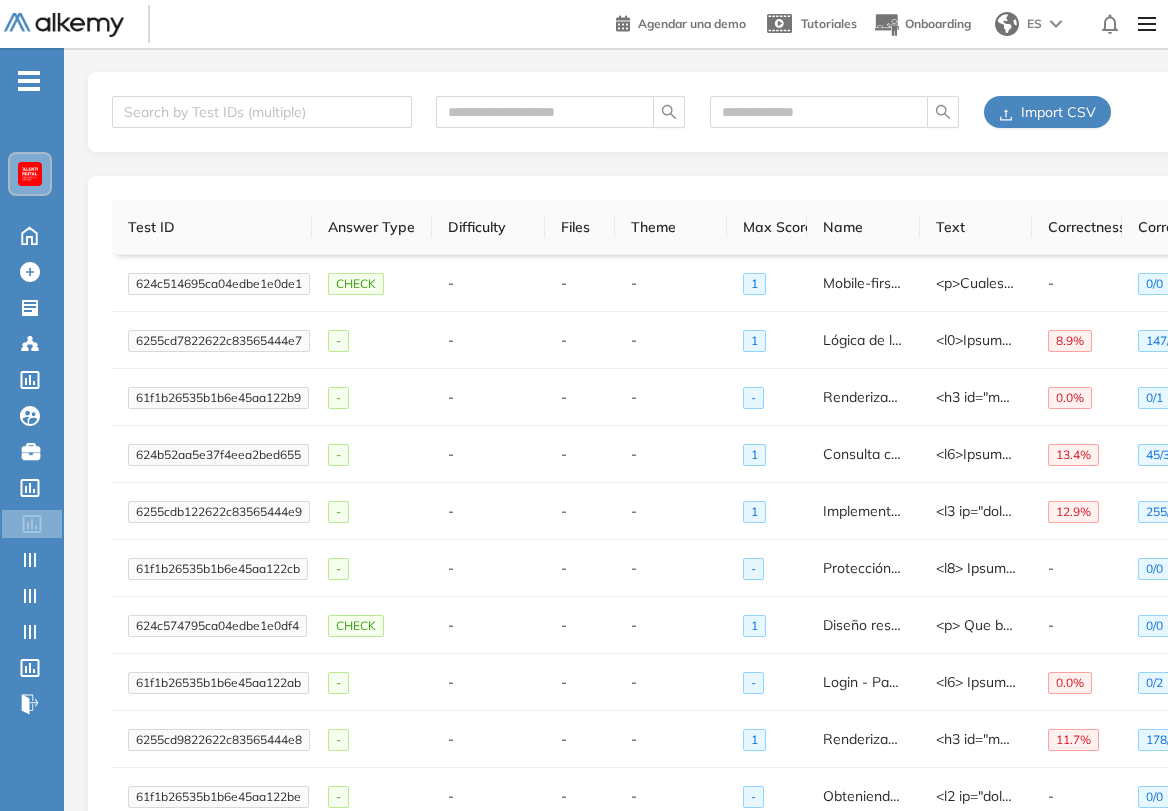 click on "Import CSV" at bounding box center (1047, 112) 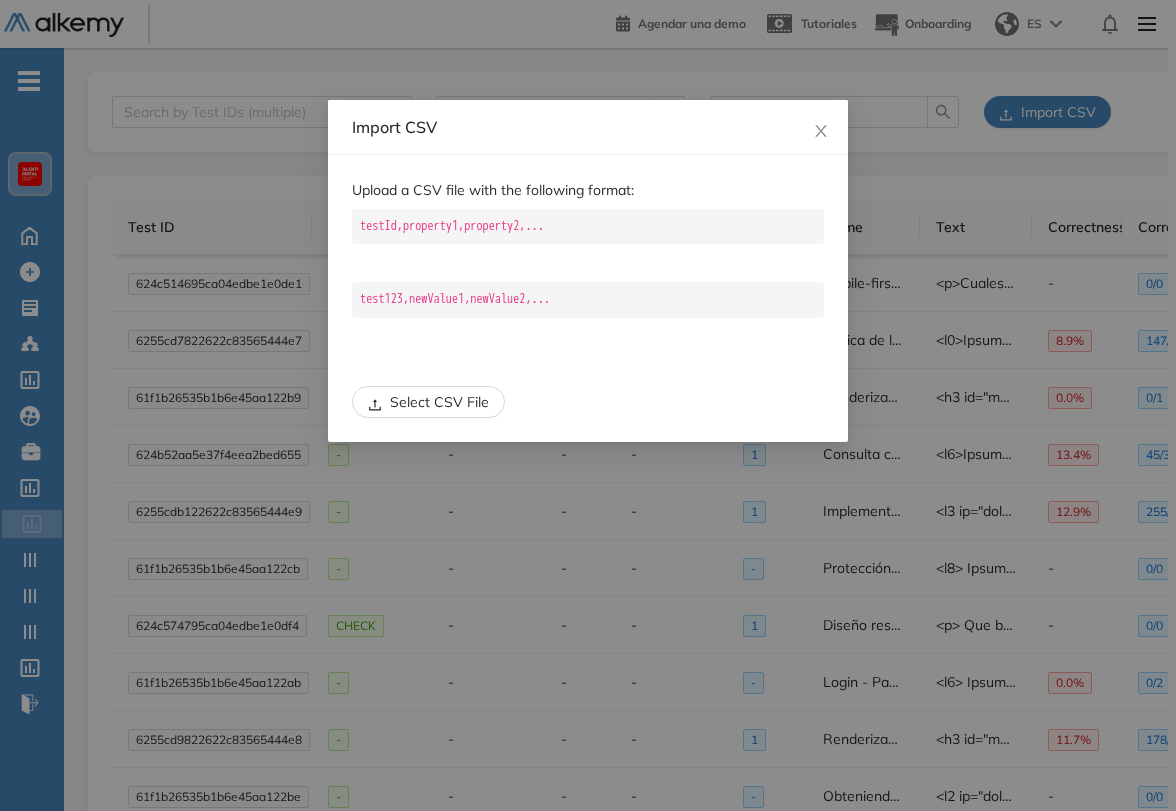 click on "Select CSV File" at bounding box center [439, 402] 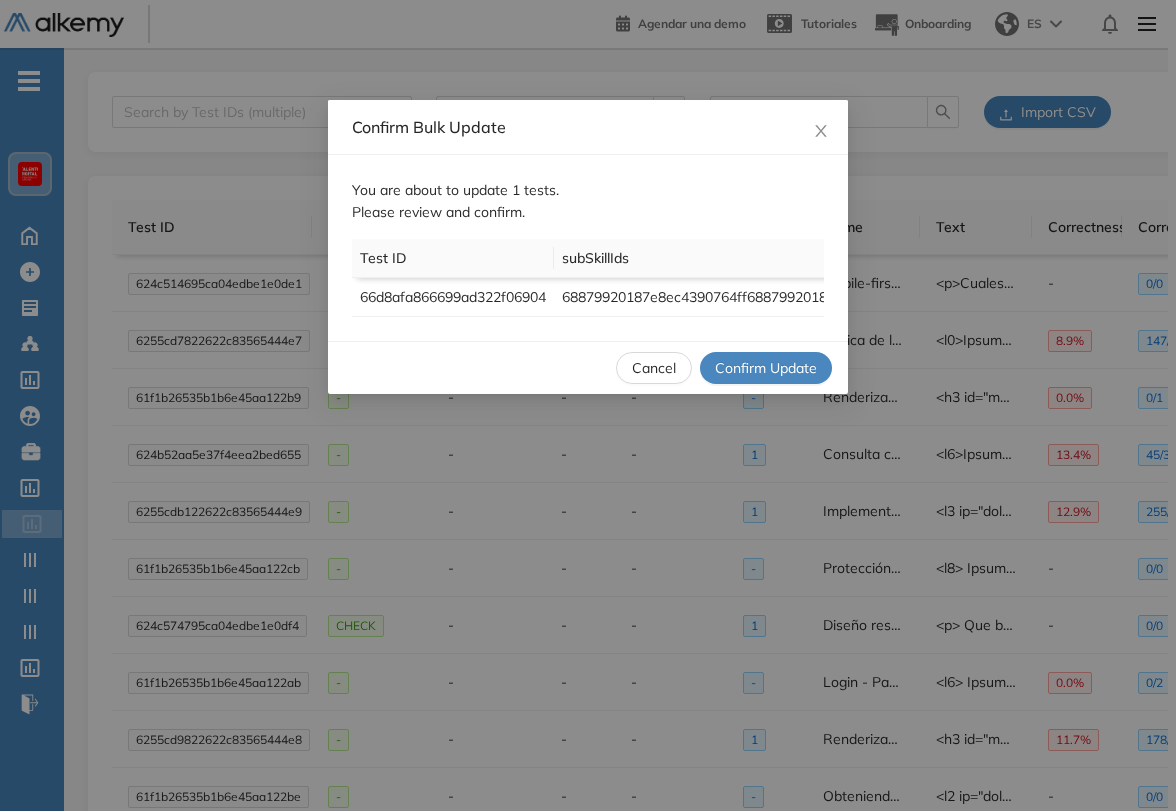 click on "Cancel" at bounding box center (654, 368) 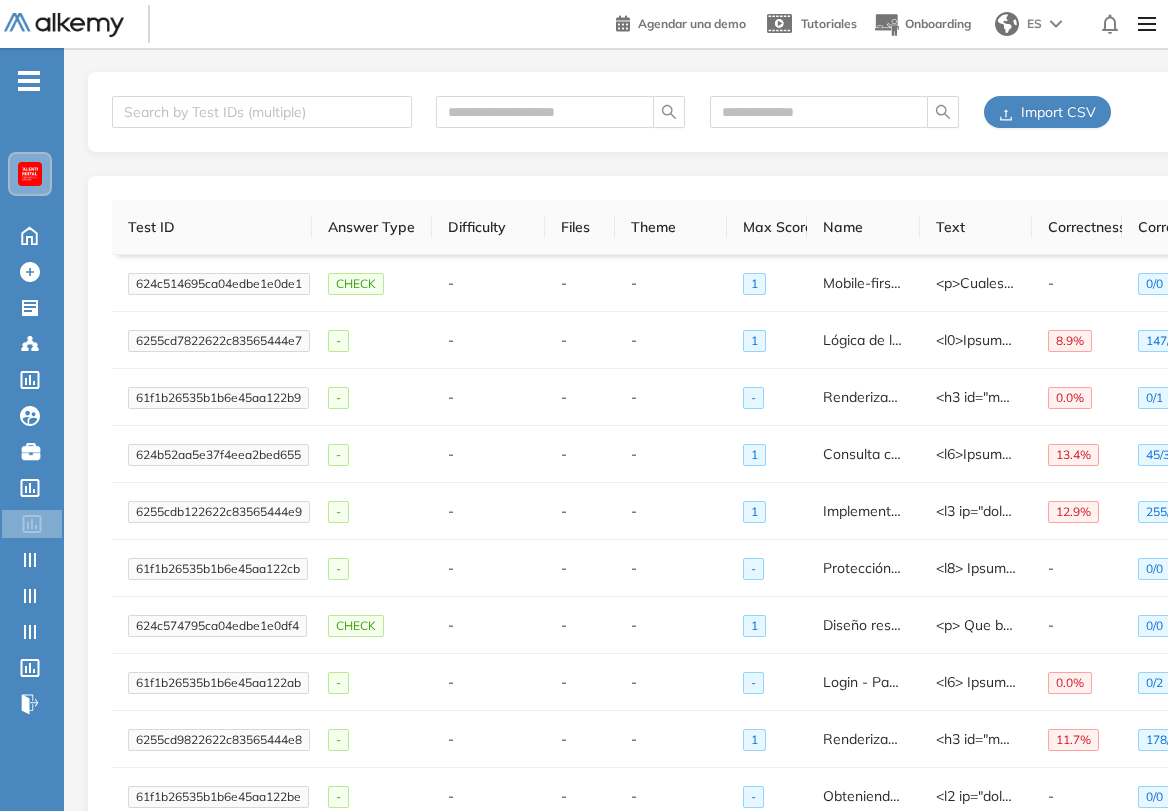 click on "Import CSV" at bounding box center (1047, 112) 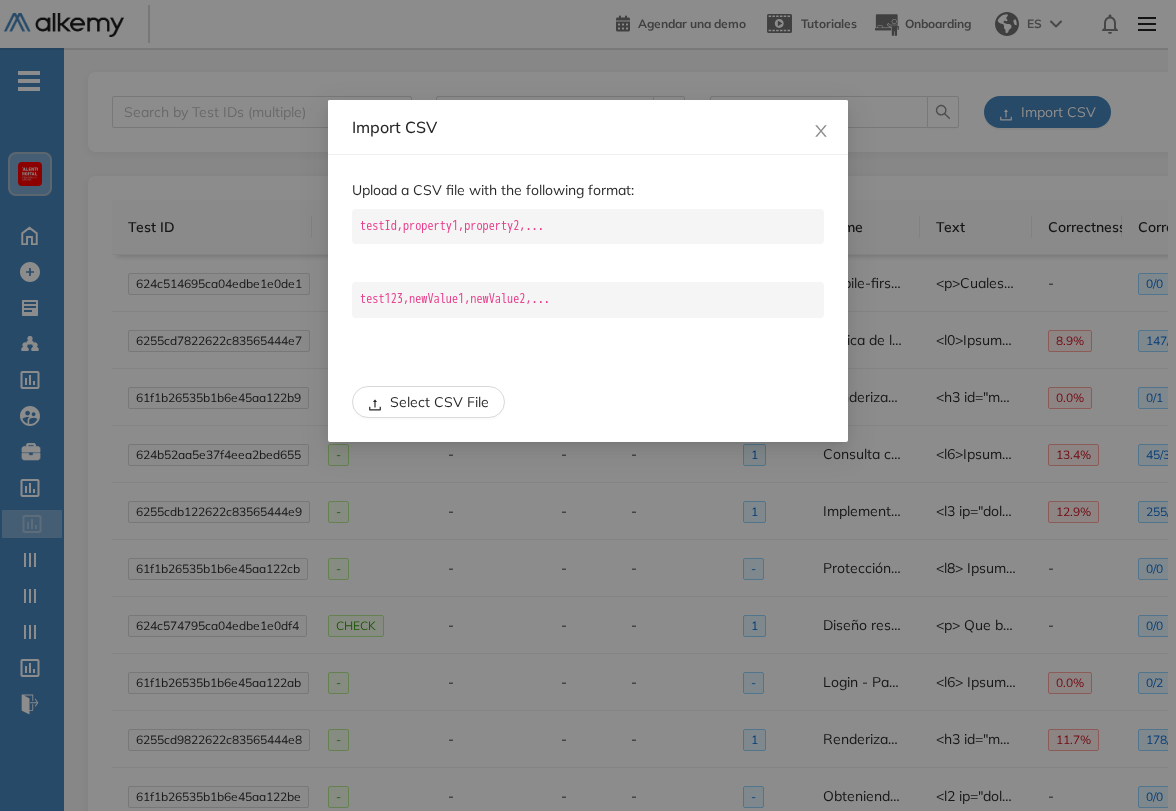click on "Select CSV File" at bounding box center [439, 402] 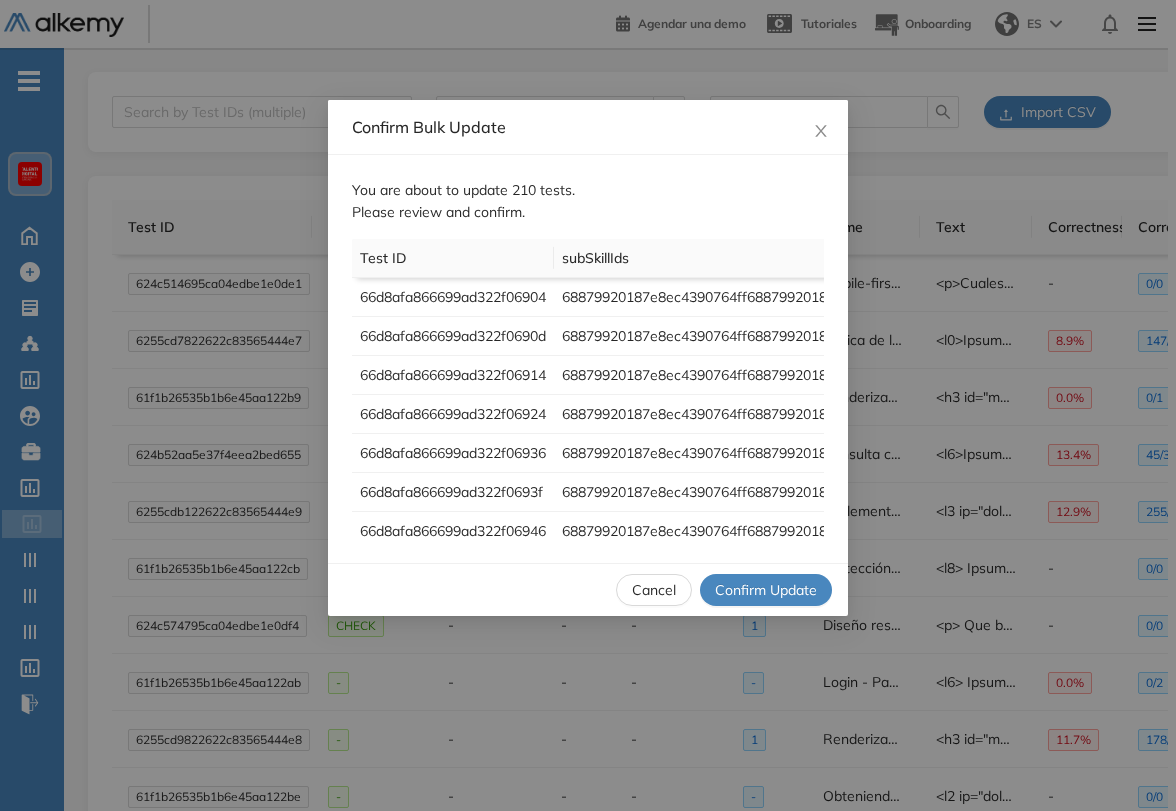 click on "Confirm Update" at bounding box center [766, 590] 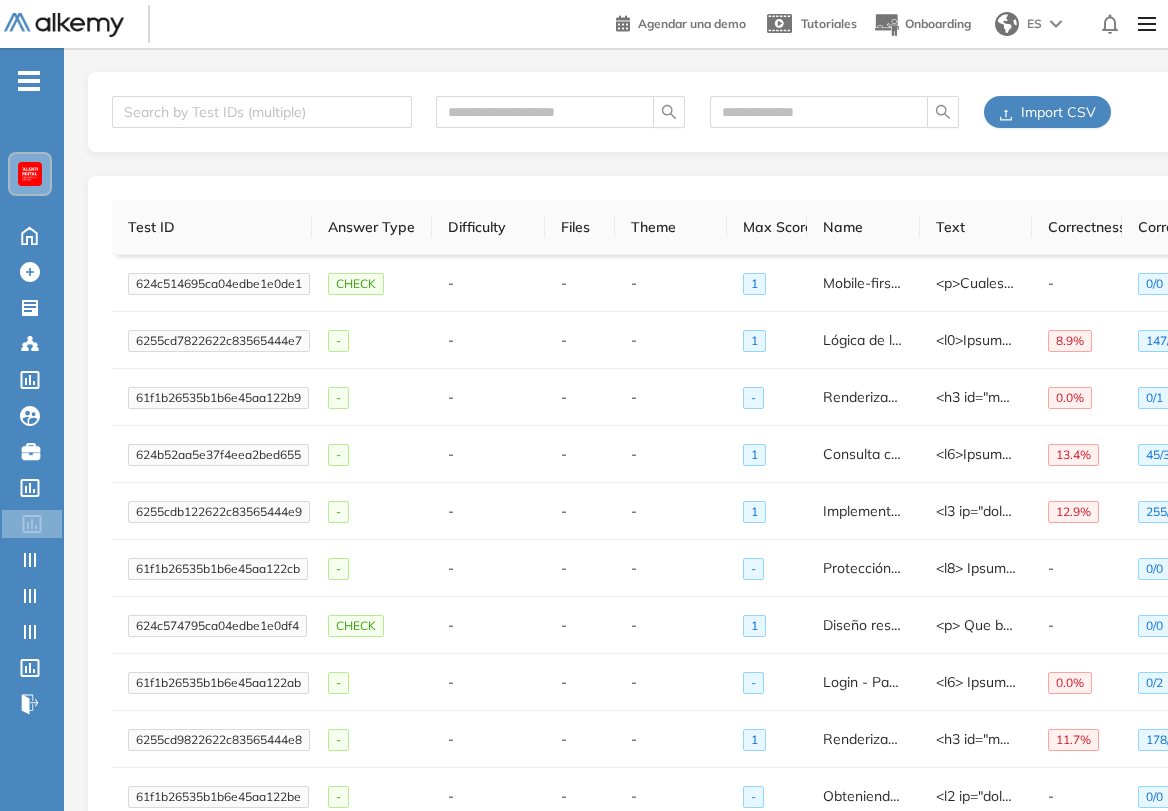 click at bounding box center [30, 174] 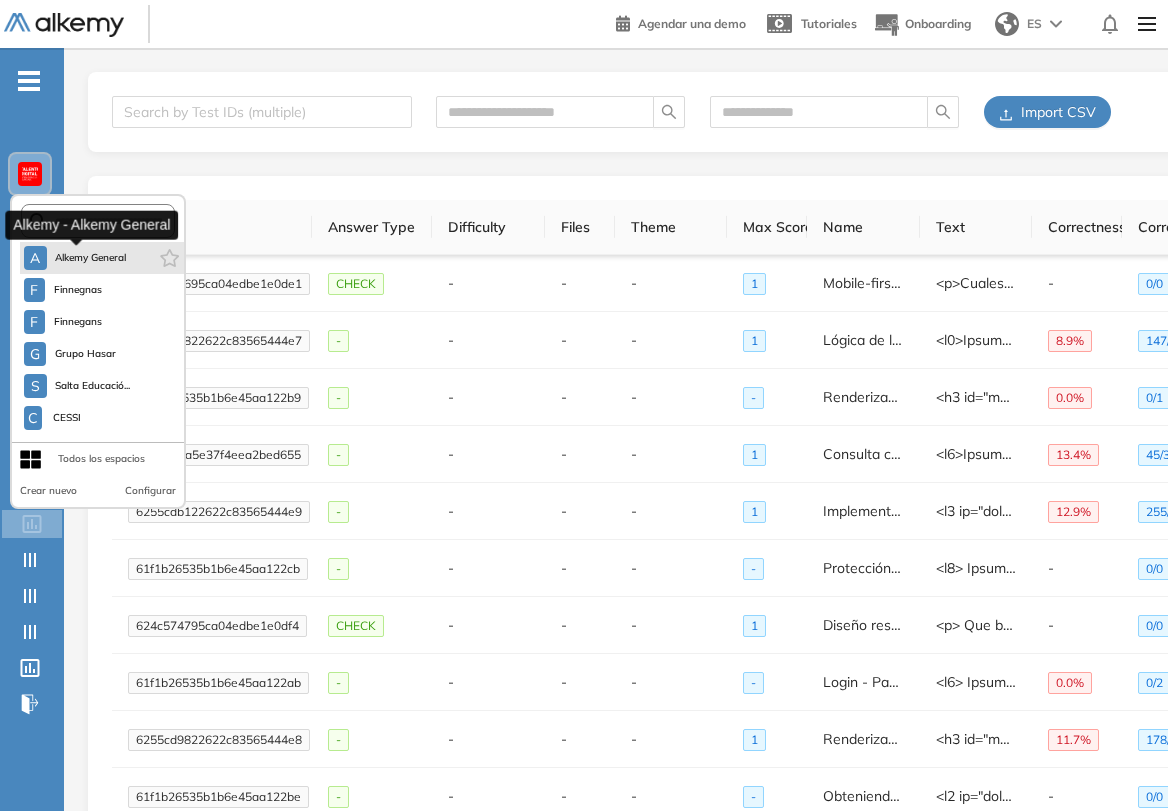 click on "Alkemy General" at bounding box center [91, 258] 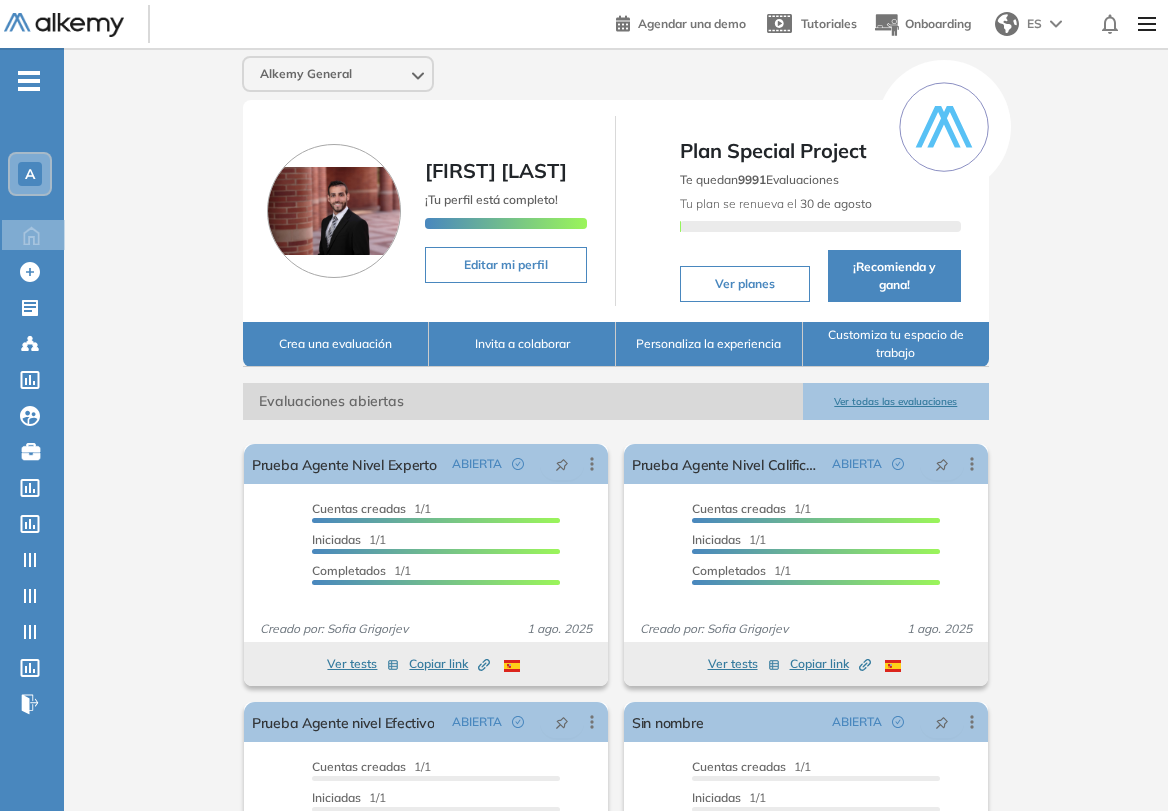 click on "-" at bounding box center [29, 79] 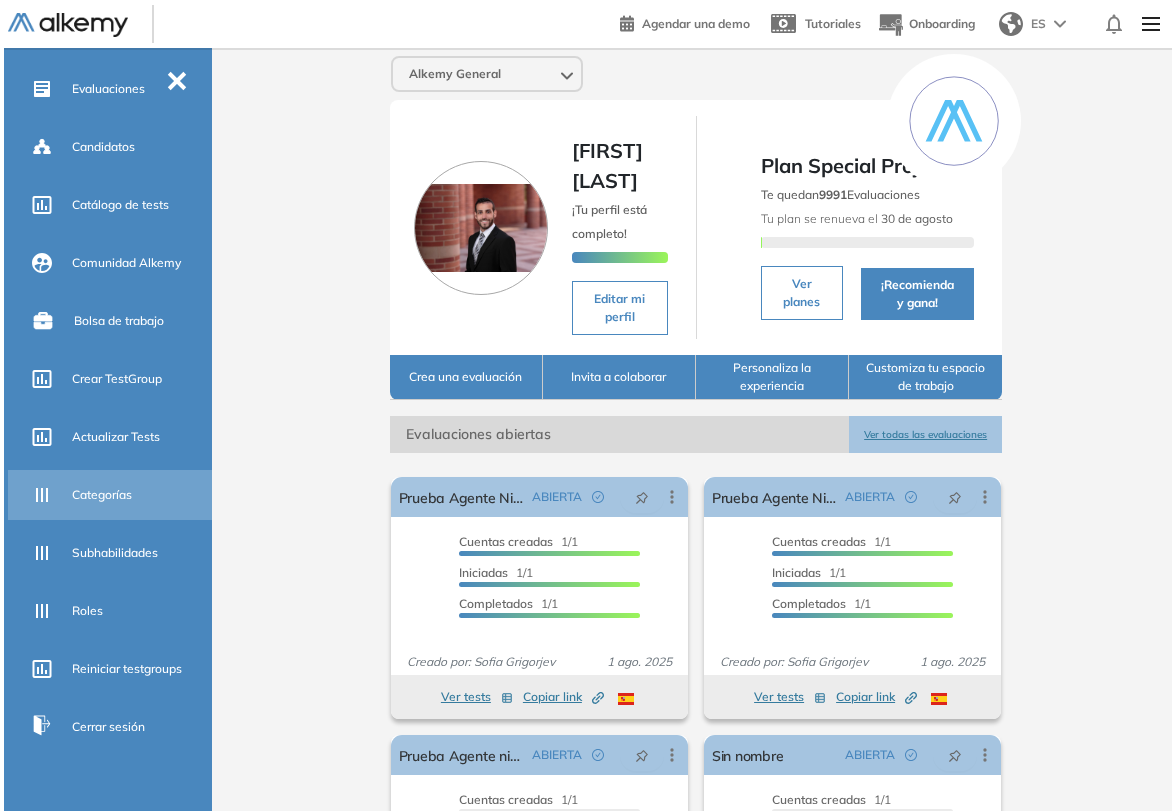 scroll, scrollTop: 298, scrollLeft: 0, axis: vertical 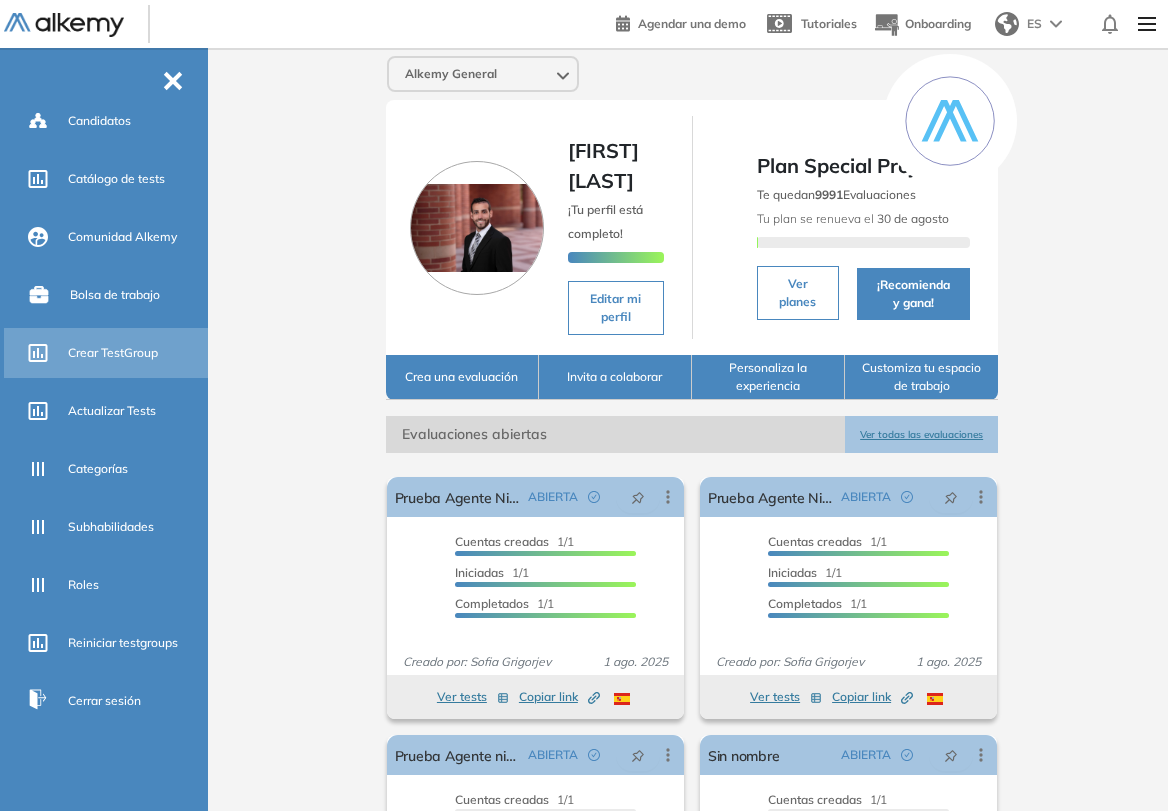 click on "Crear TestGroup" at bounding box center (136, 353) 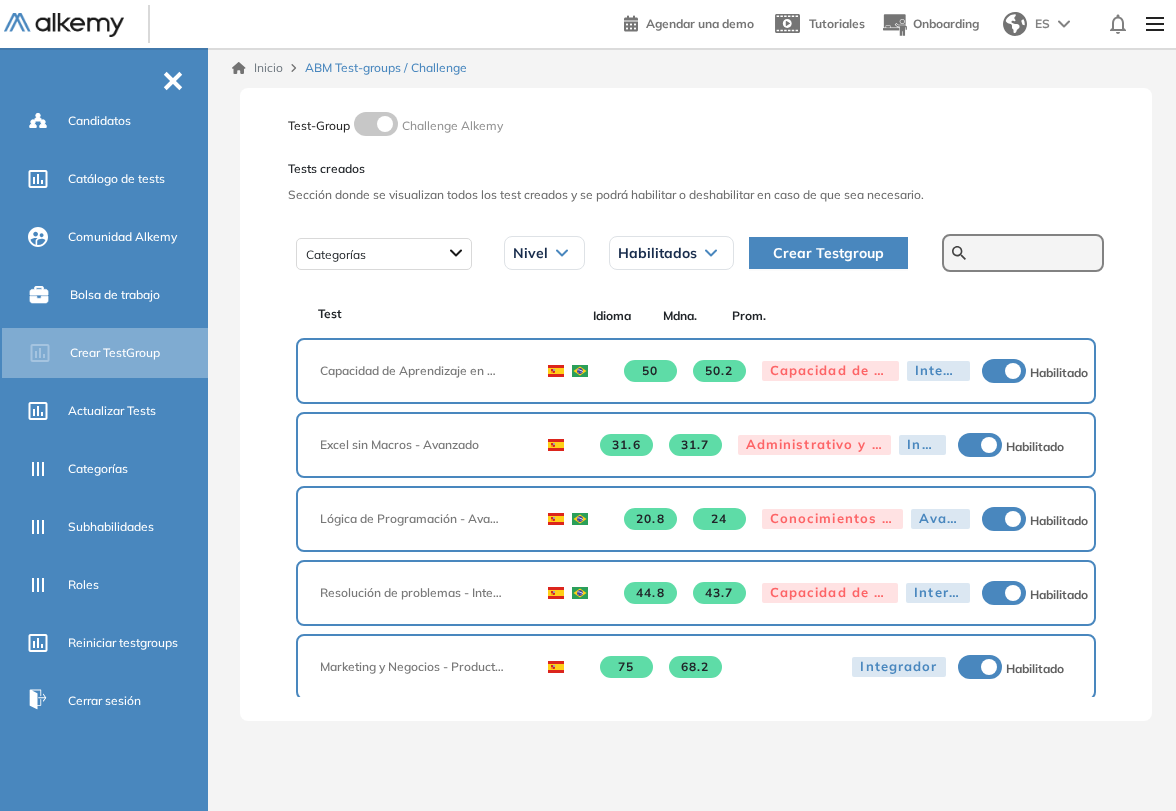 click at bounding box center [1034, 253] 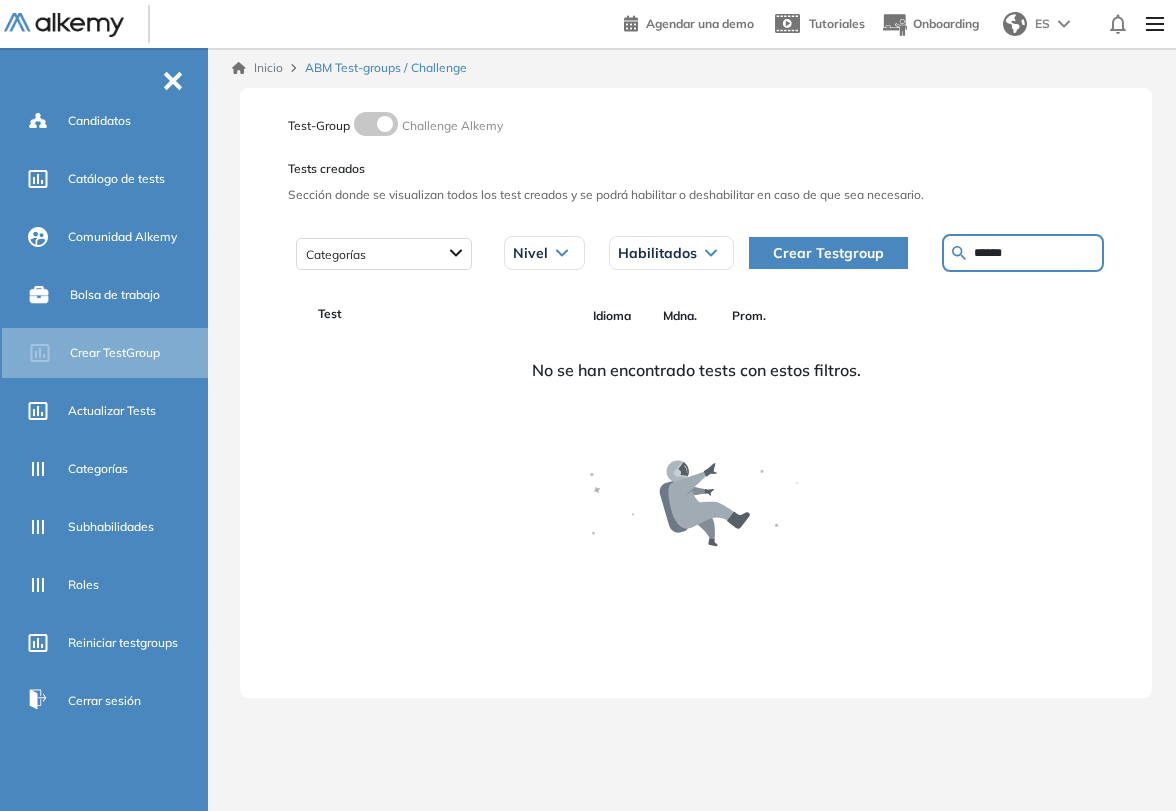 type on "******" 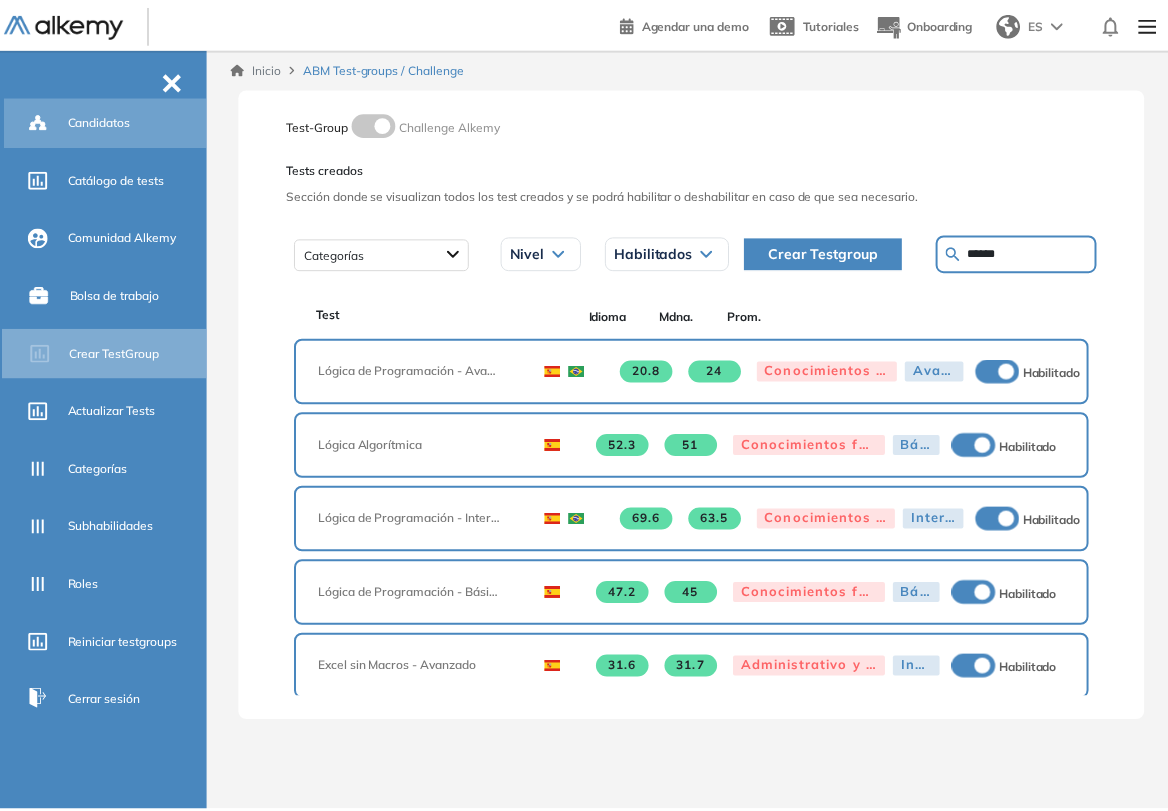 scroll, scrollTop: 0, scrollLeft: 0, axis: both 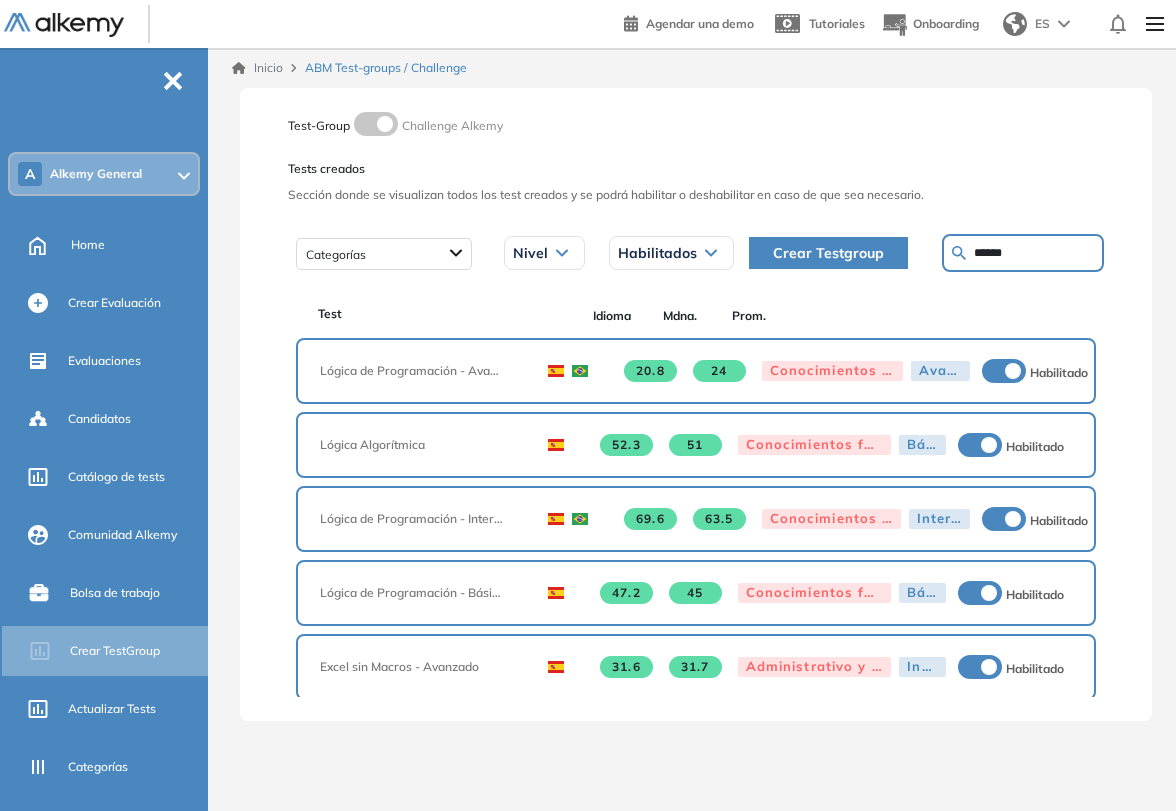 click on "Alkemy General" at bounding box center (96, 174) 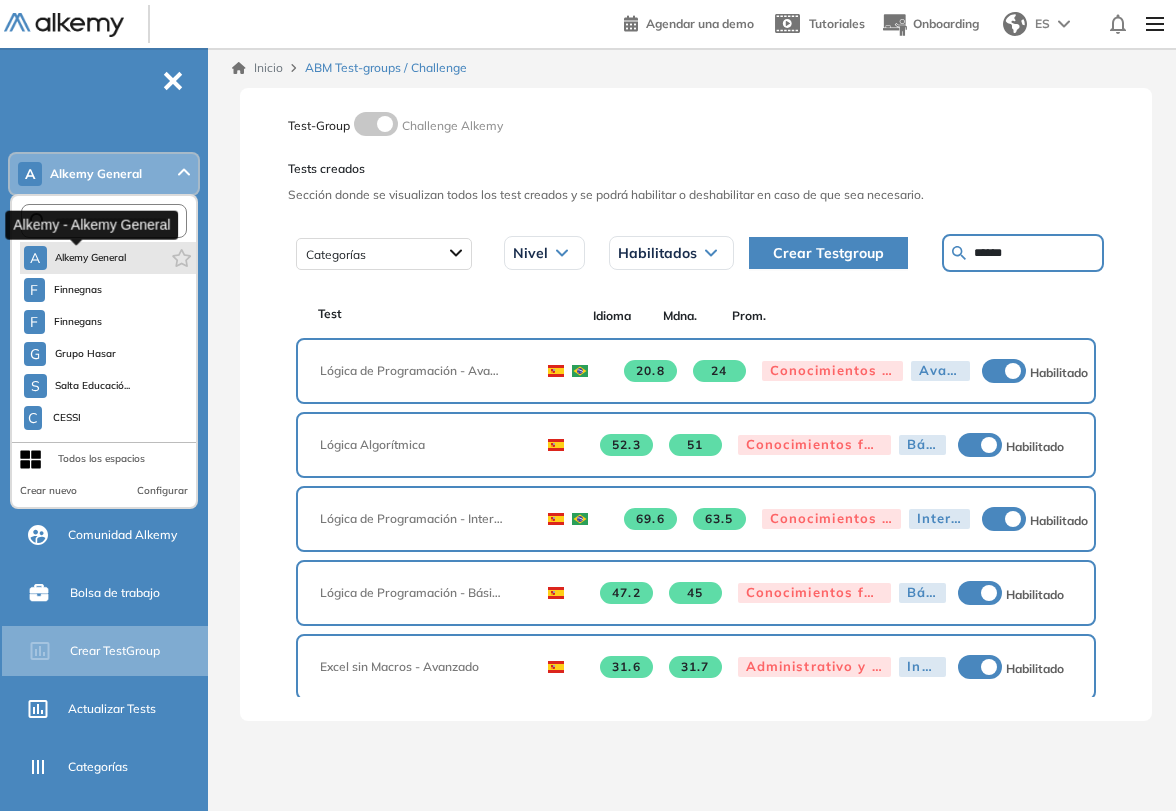click on "Alkemy General" at bounding box center [91, 258] 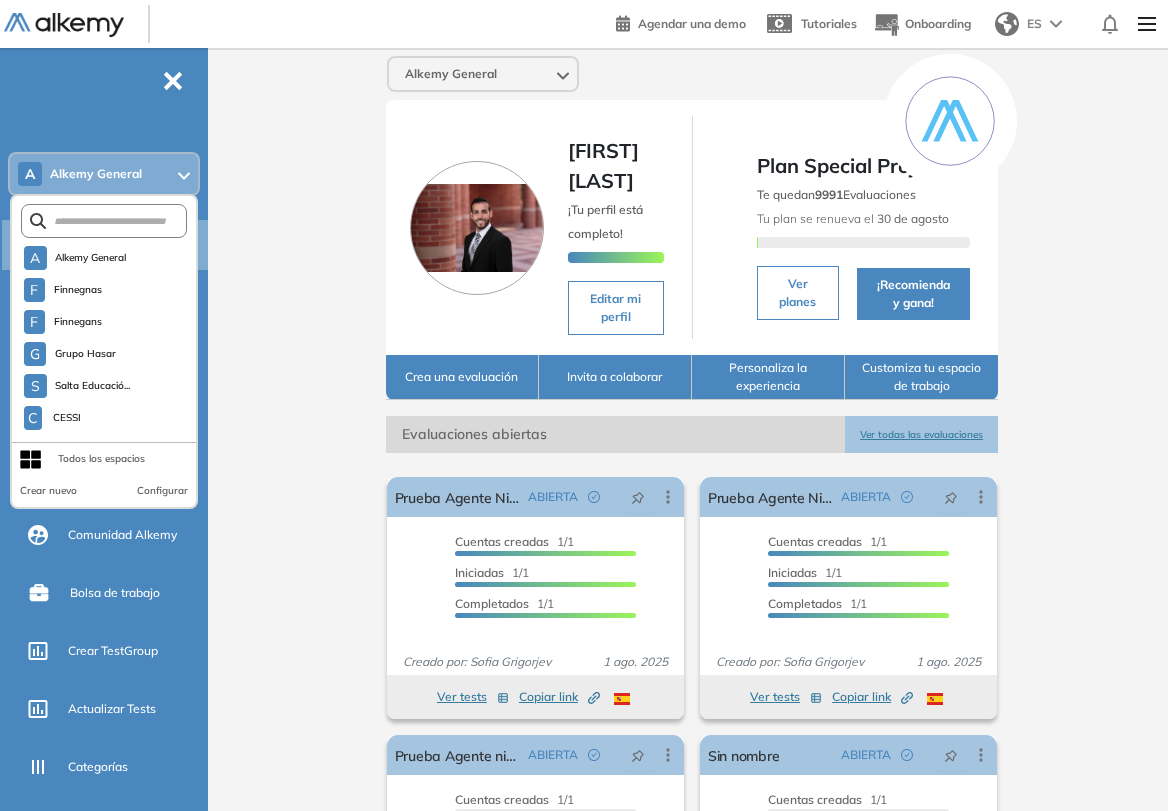 click 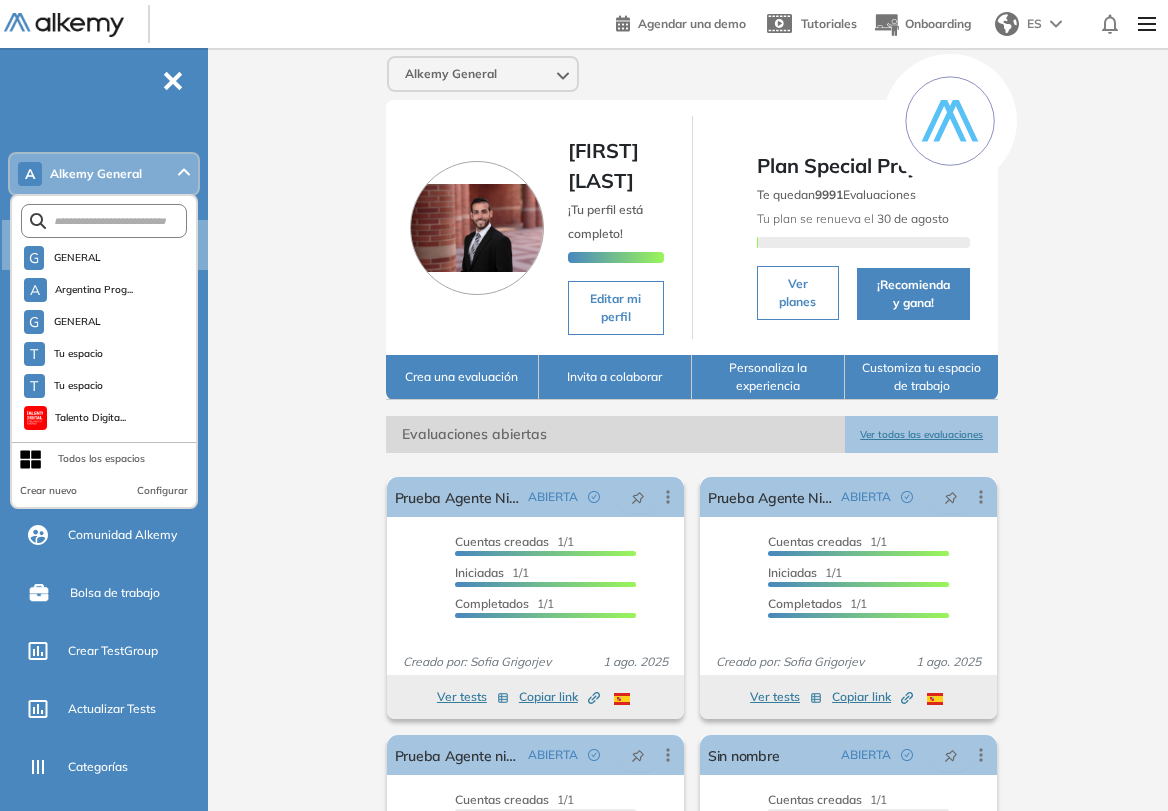 scroll, scrollTop: 666, scrollLeft: 0, axis: vertical 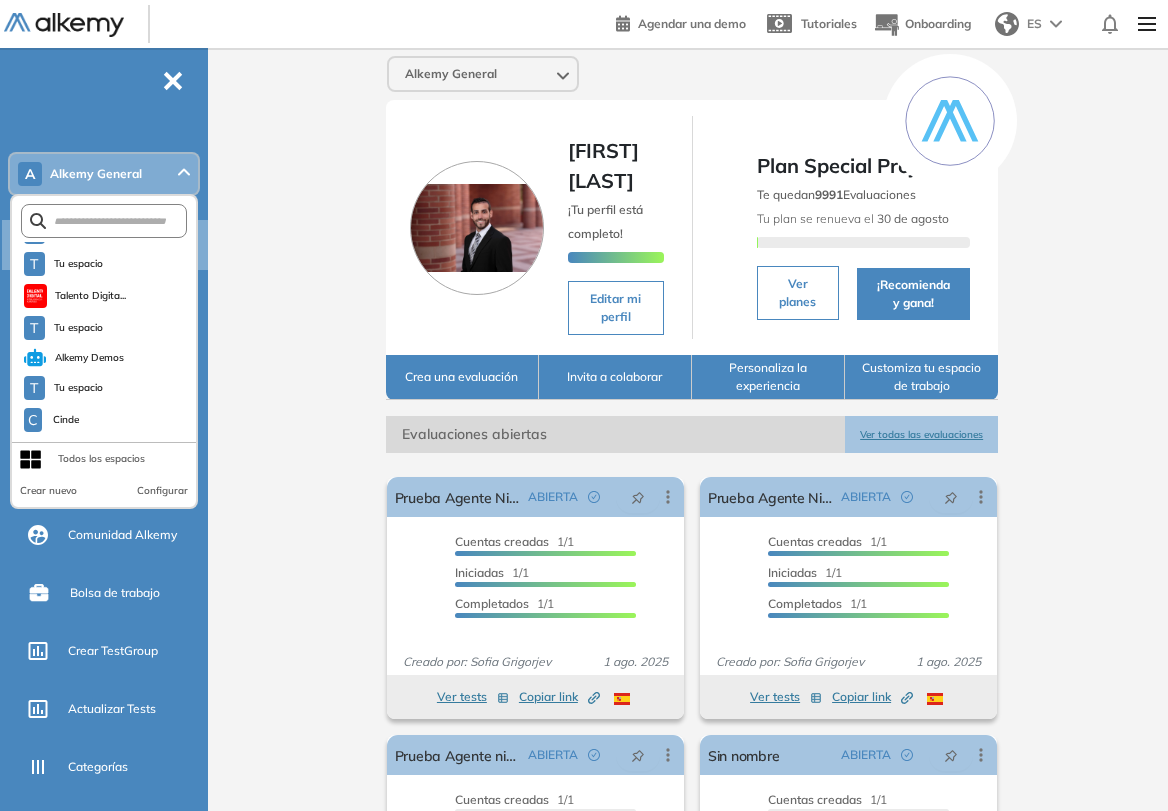 click 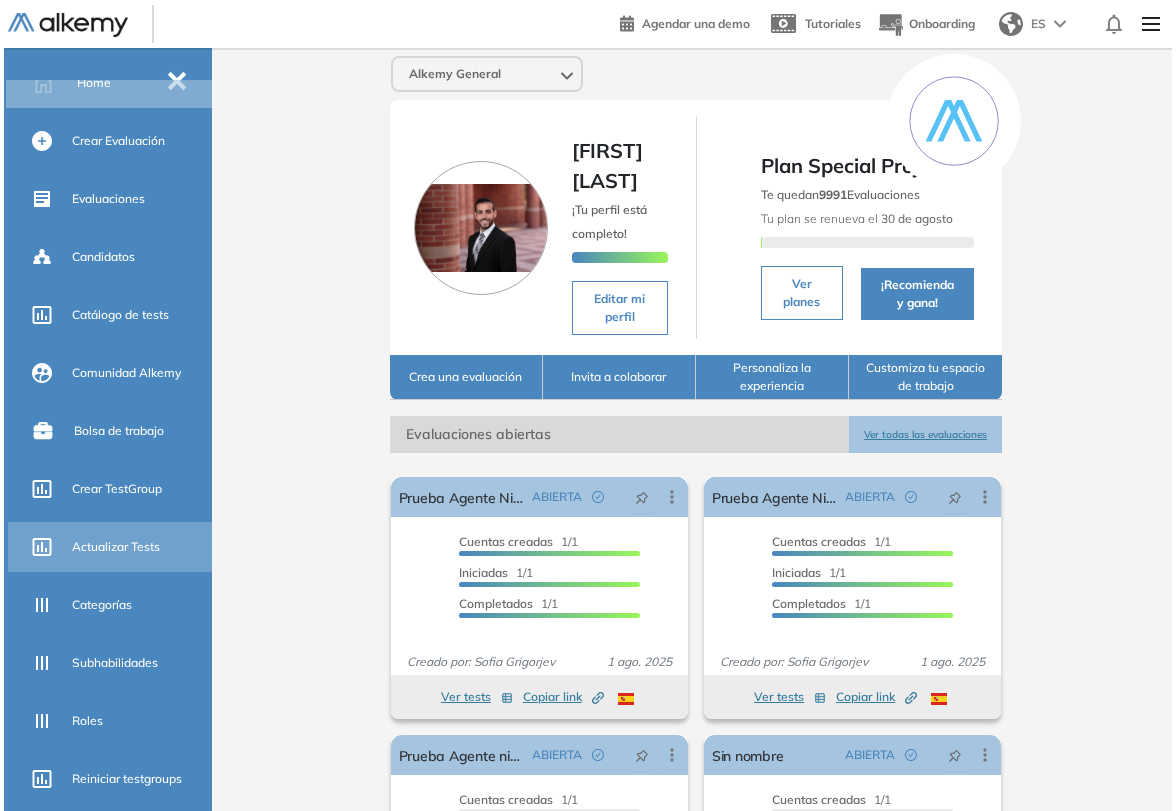 scroll, scrollTop: 298, scrollLeft: 0, axis: vertical 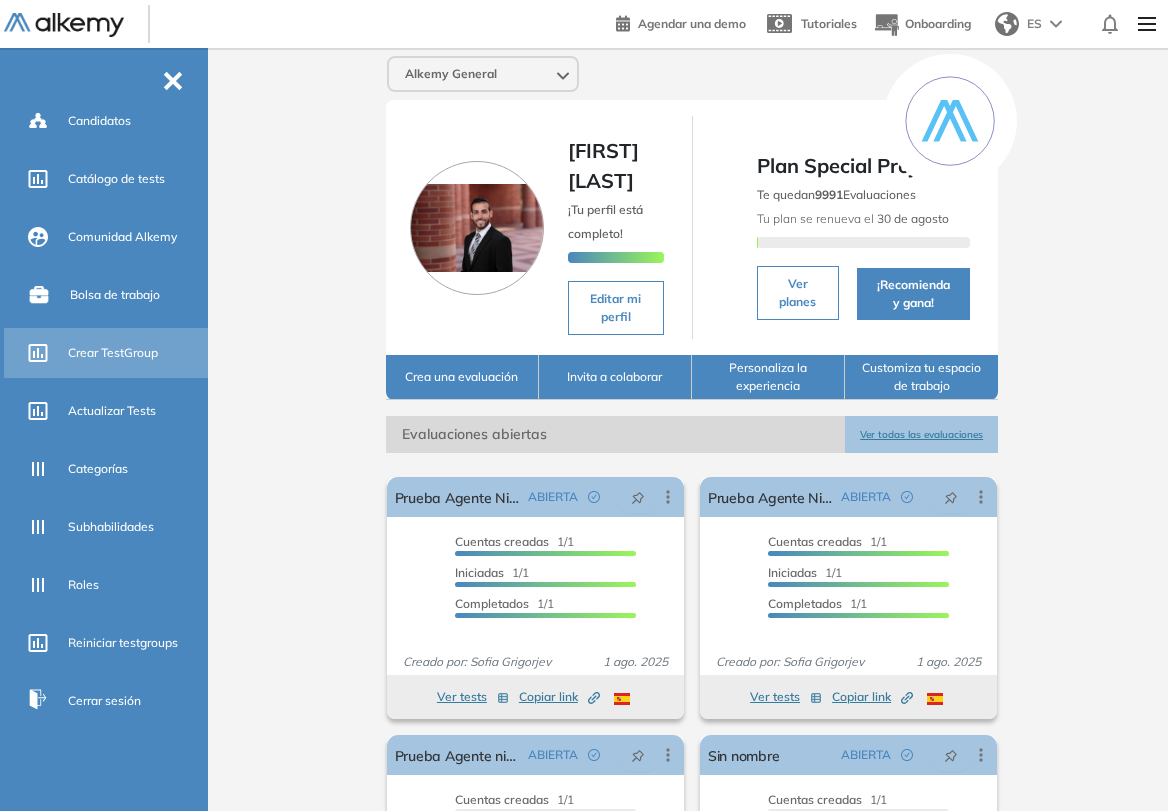 click on "Crear TestGroup" at bounding box center (113, 353) 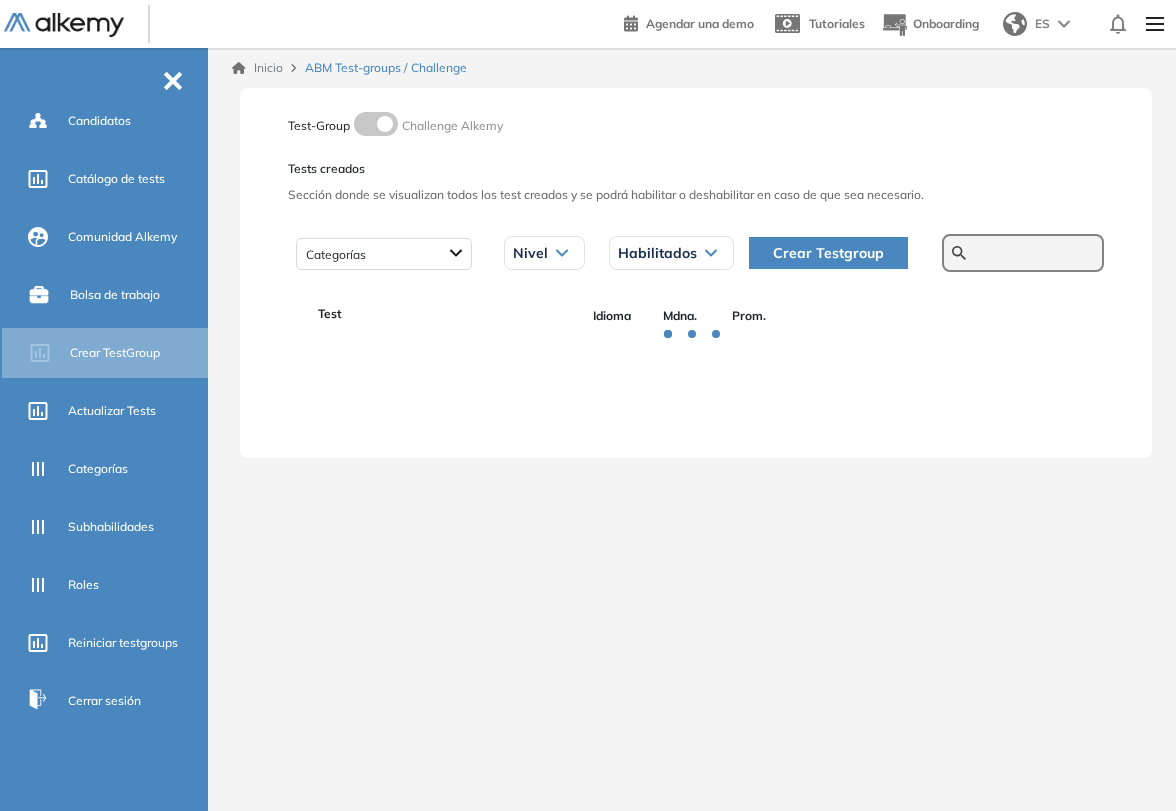 click at bounding box center (1034, 253) 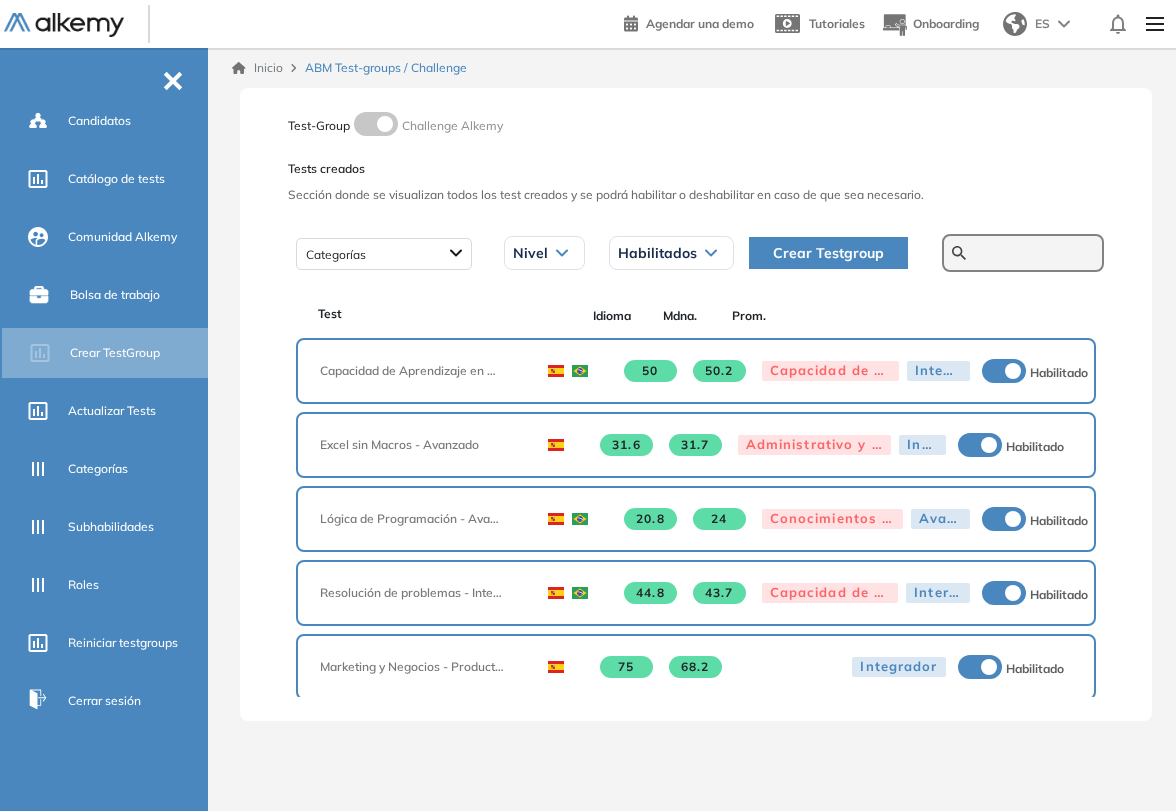 paste on "**********" 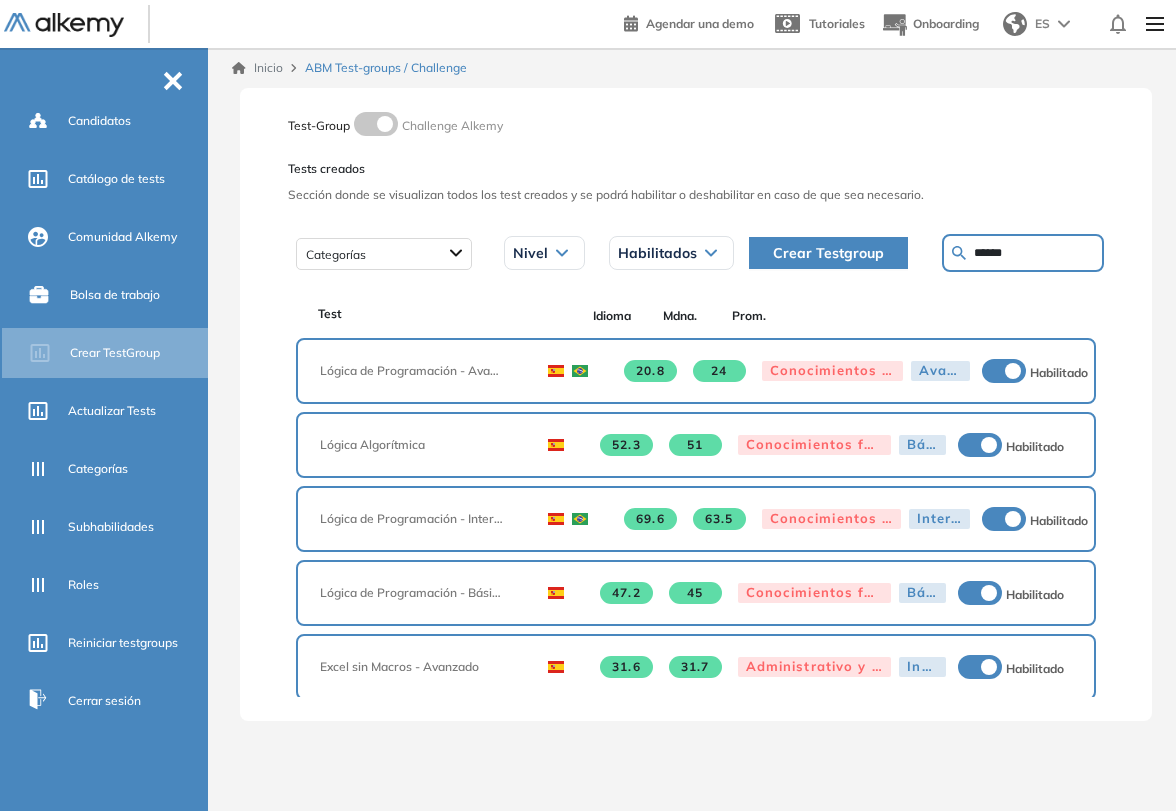 drag, startPoint x: 1026, startPoint y: 256, endPoint x: 864, endPoint y: 270, distance: 162.6038 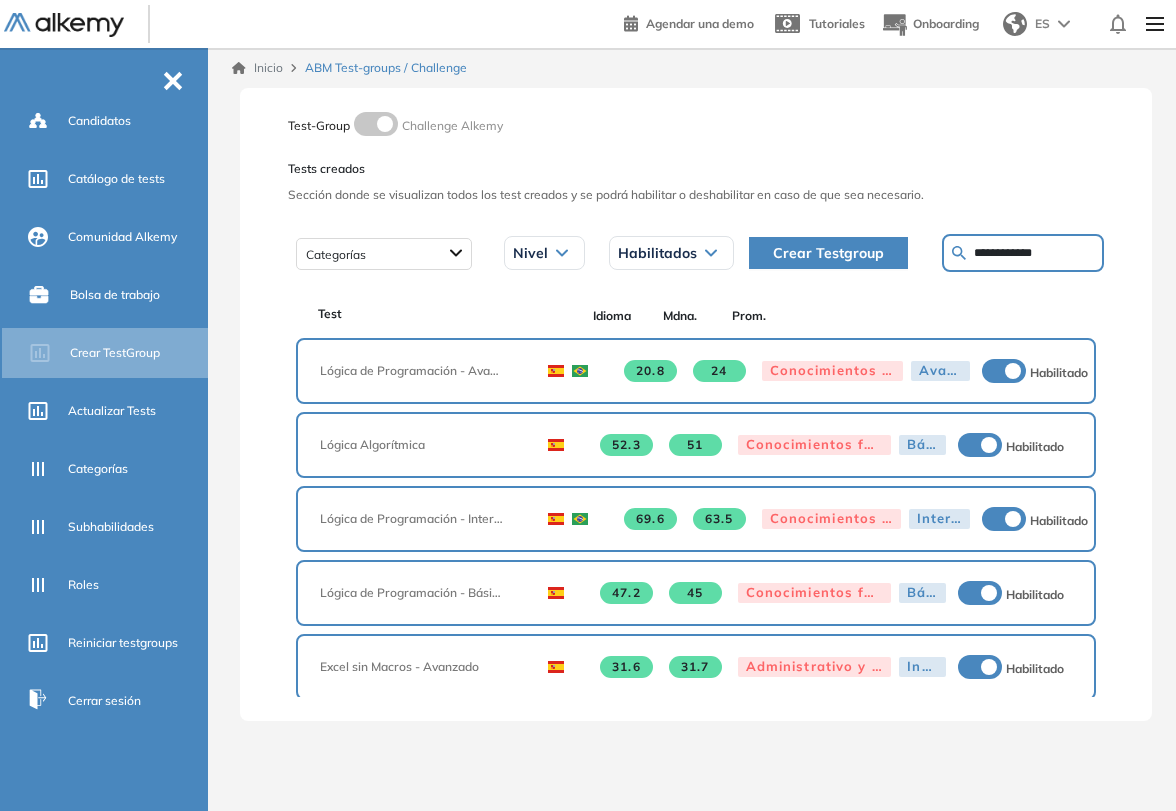 type on "**********" 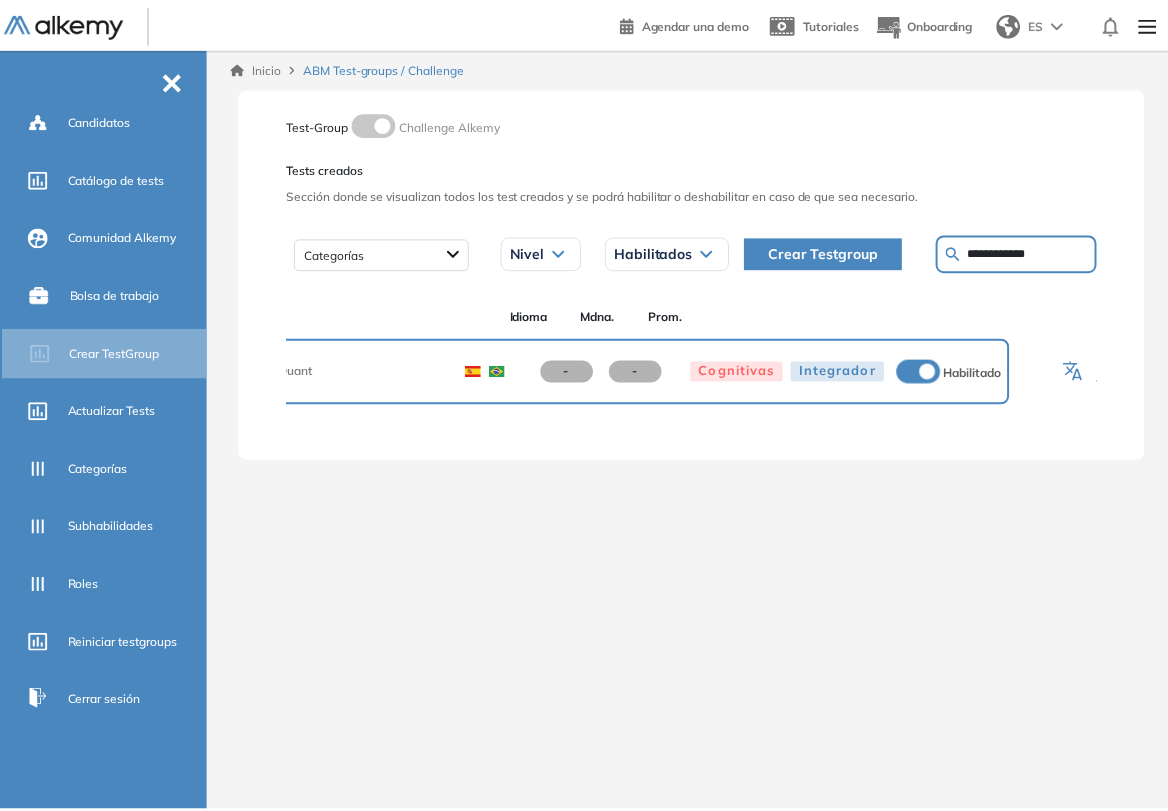 scroll, scrollTop: 0, scrollLeft: 105, axis: horizontal 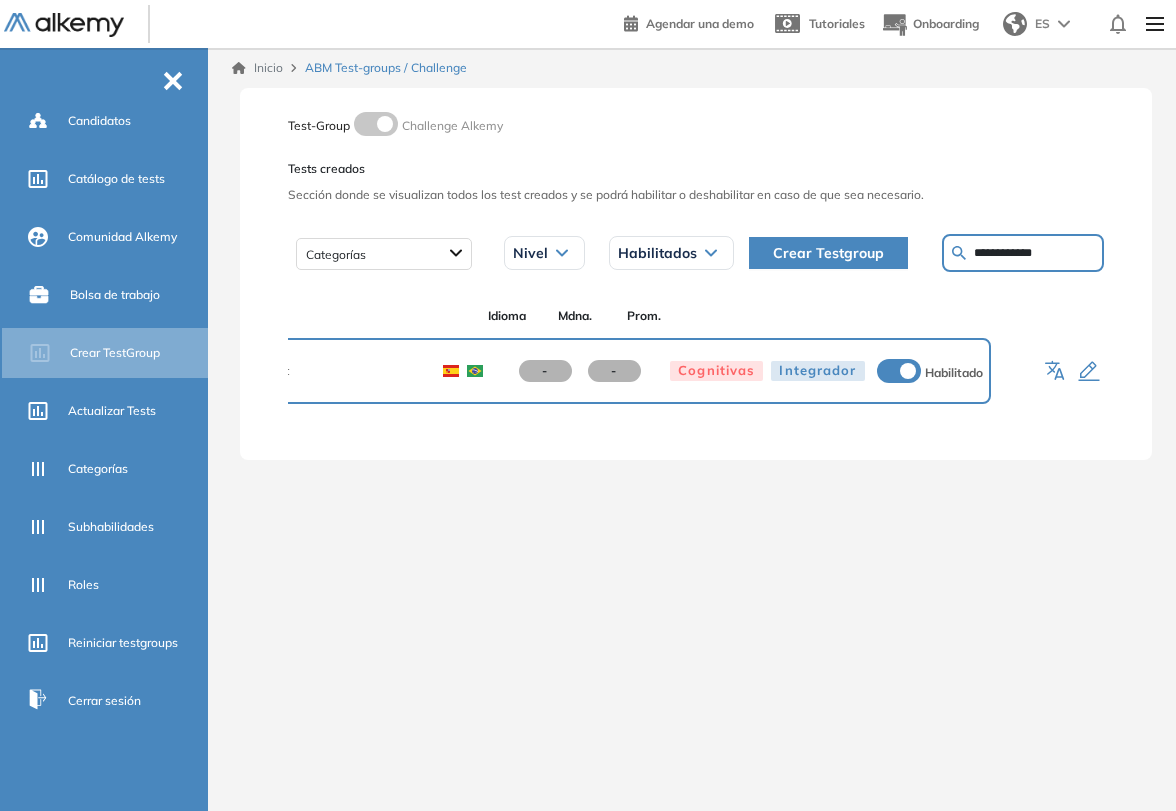 click 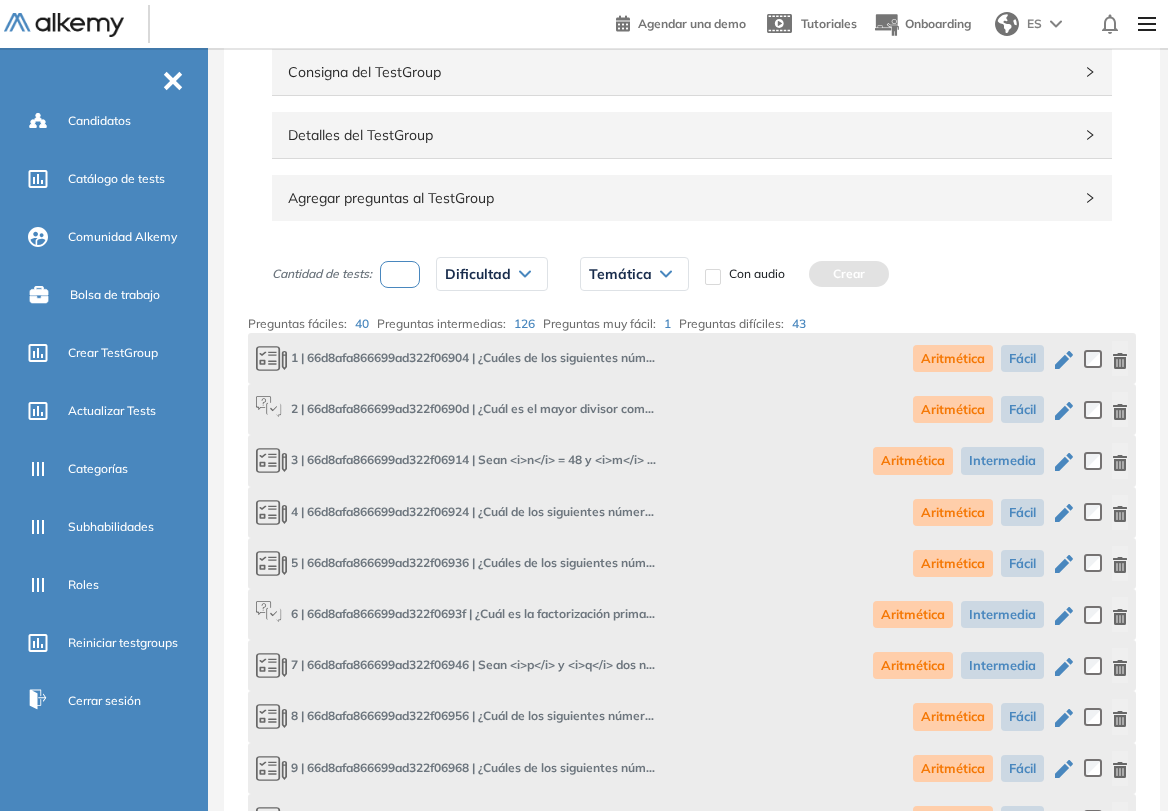 scroll, scrollTop: 0, scrollLeft: 0, axis: both 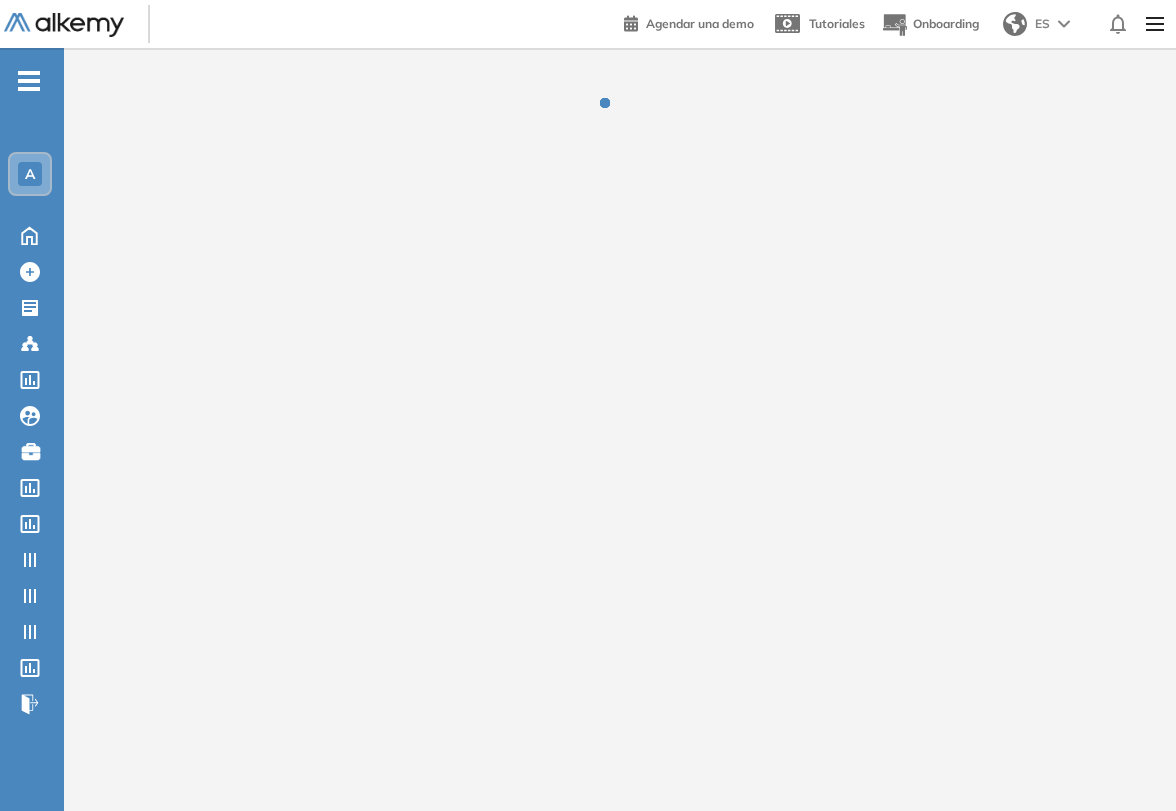 click on "-" at bounding box center (29, 79) 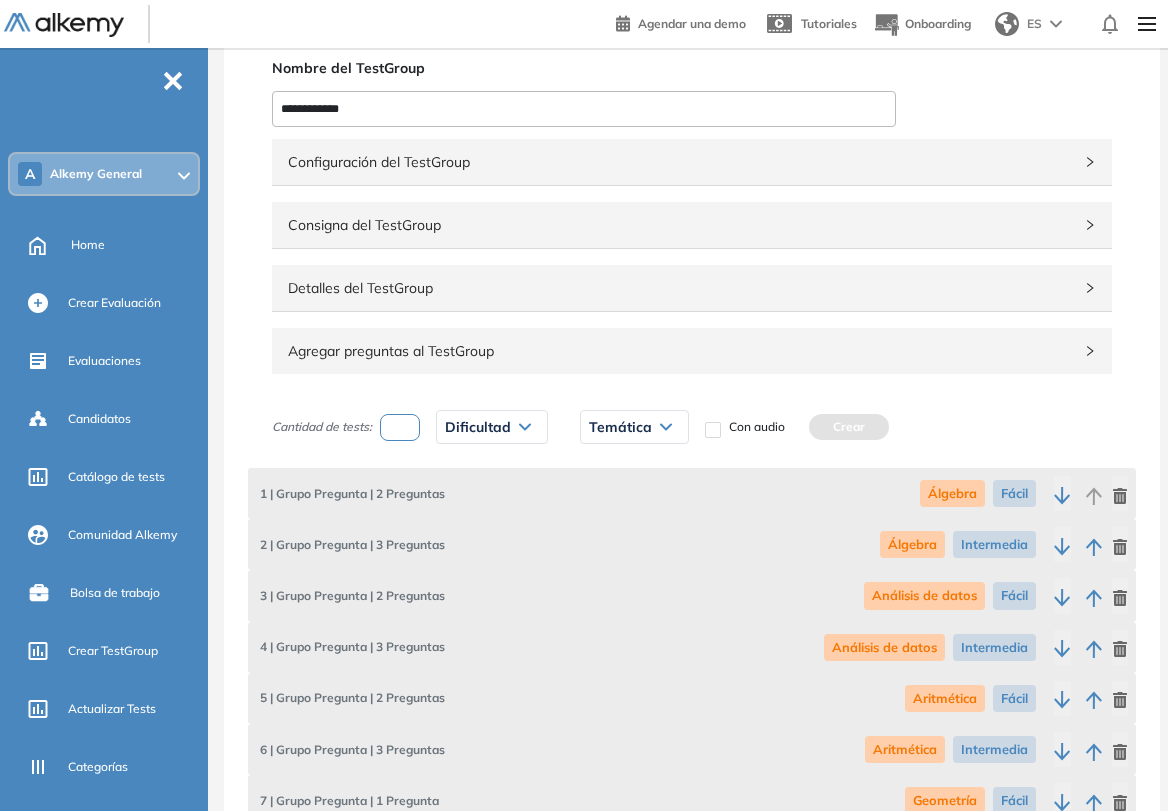 scroll, scrollTop: 0, scrollLeft: 0, axis: both 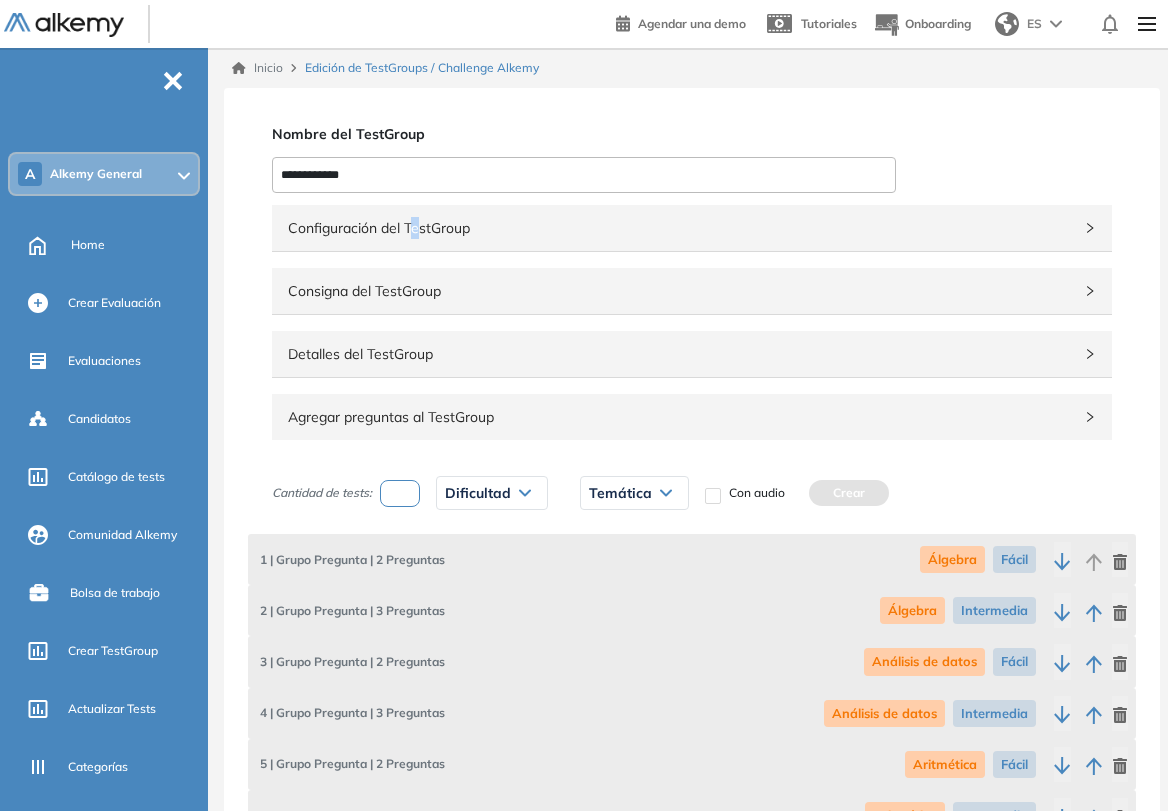 click on "Configuración del TestGroup Incompleto" at bounding box center (692, 228) 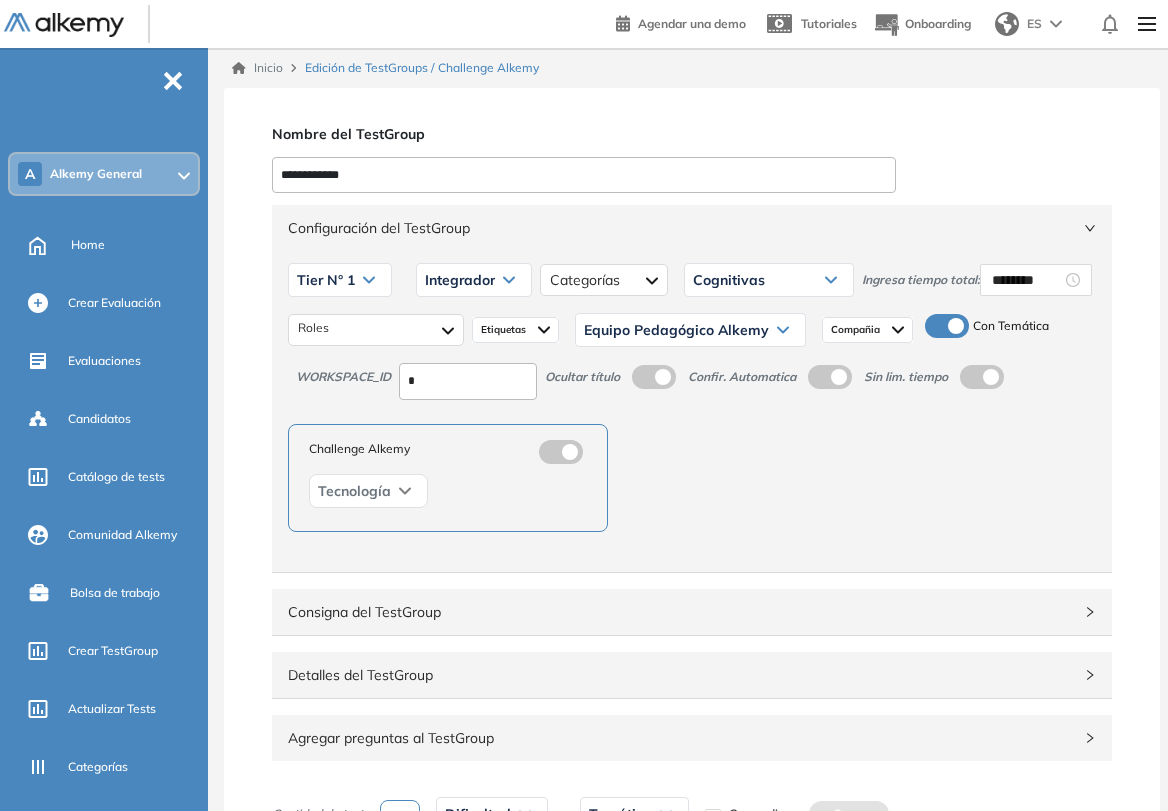 click on "Configuración del TestGroup" at bounding box center (680, 228) 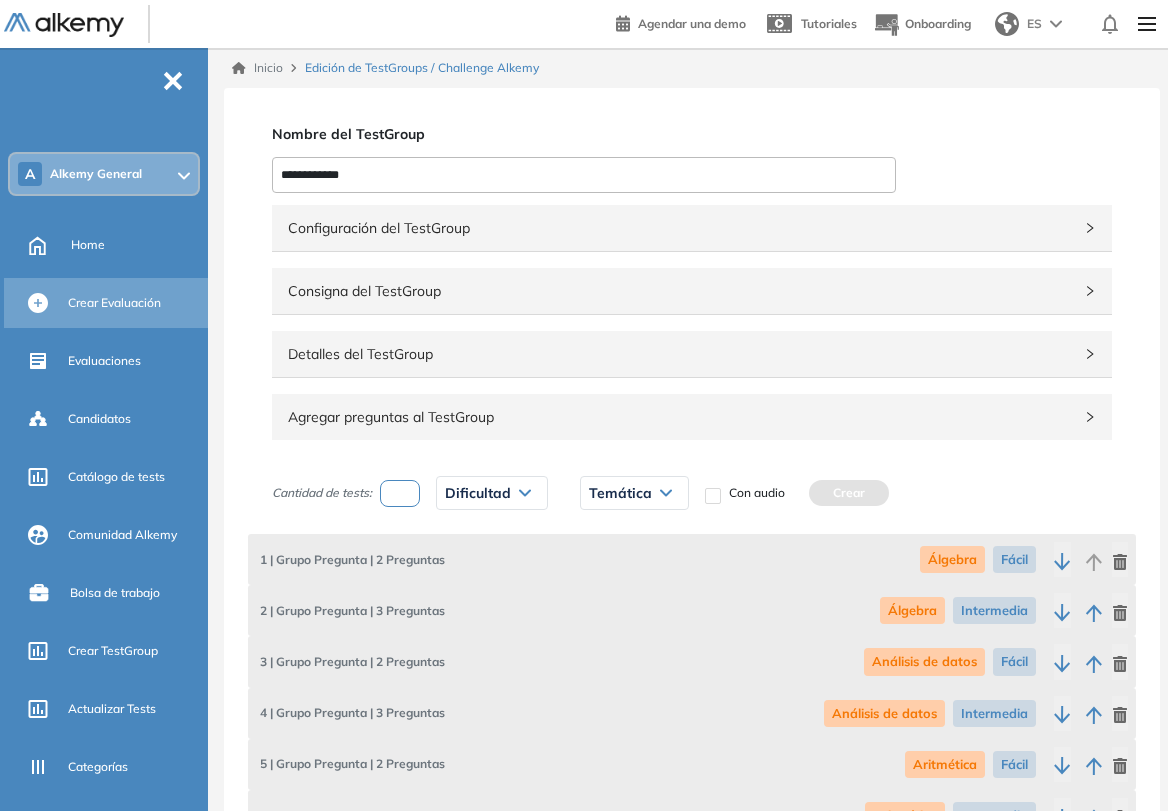 click on "Crear Evaluación" at bounding box center (114, 303) 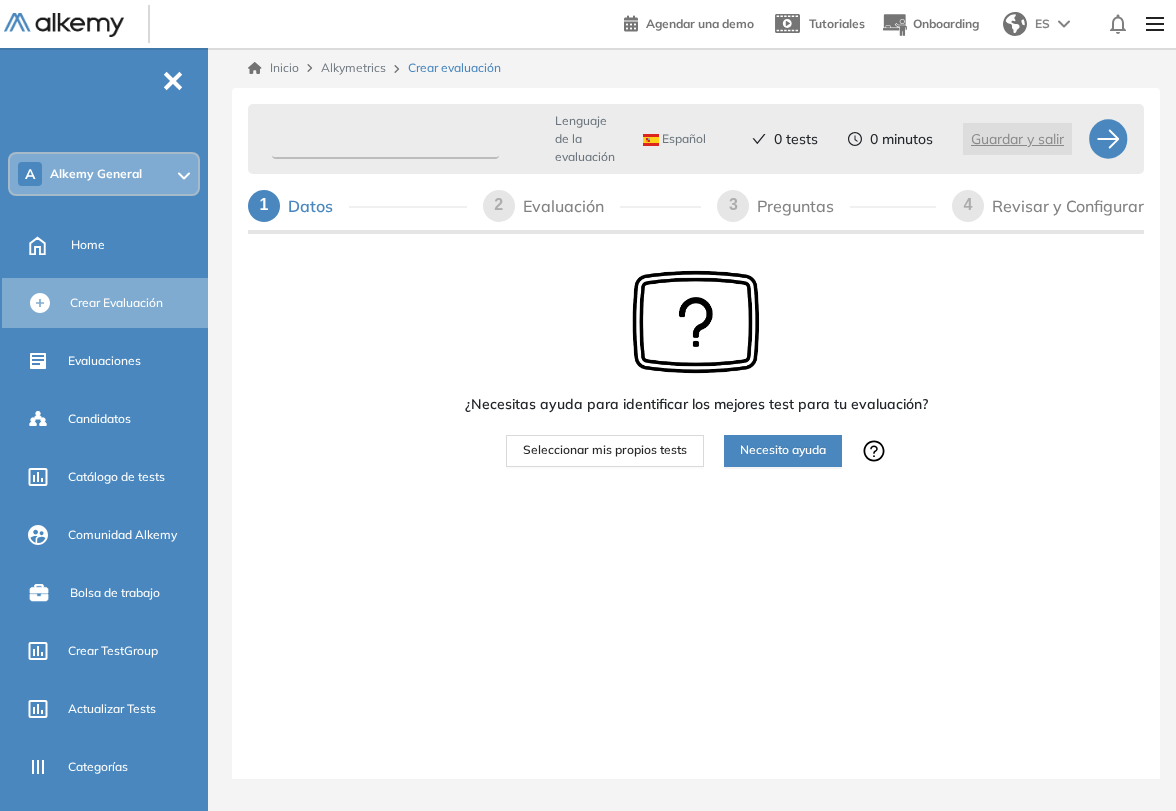 click at bounding box center [385, 139] 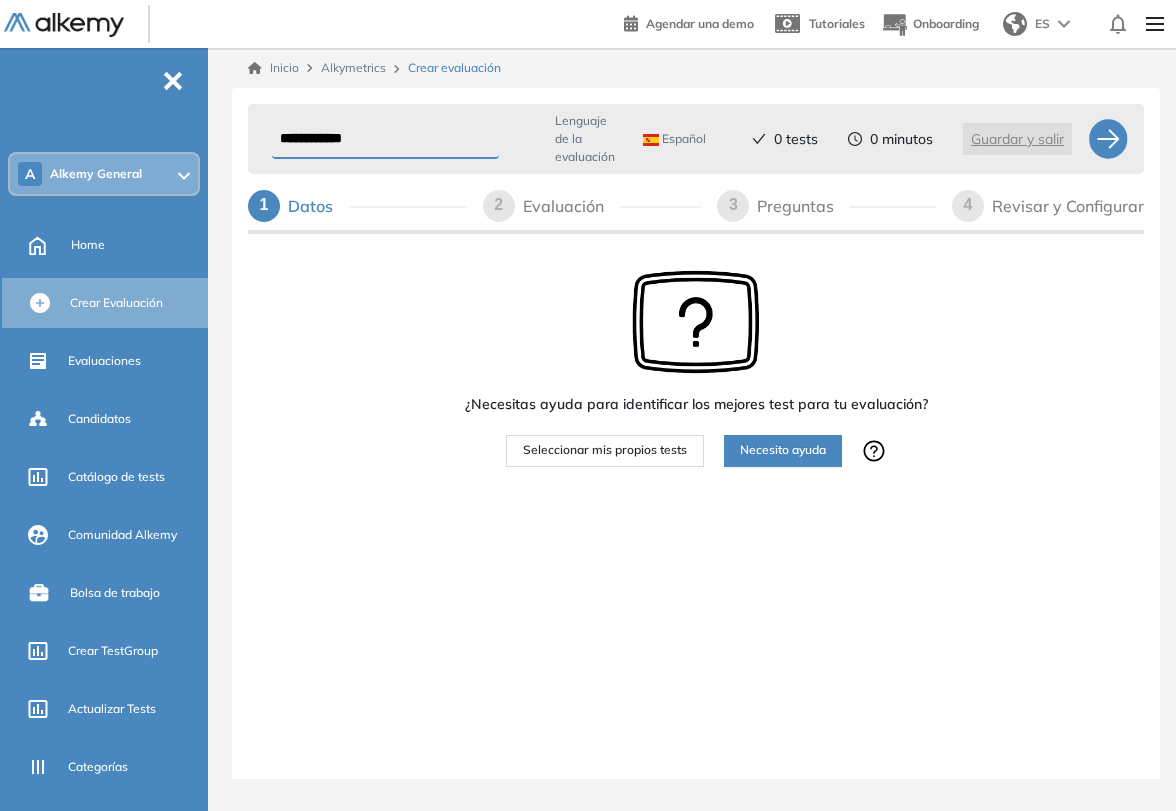 type on "**********" 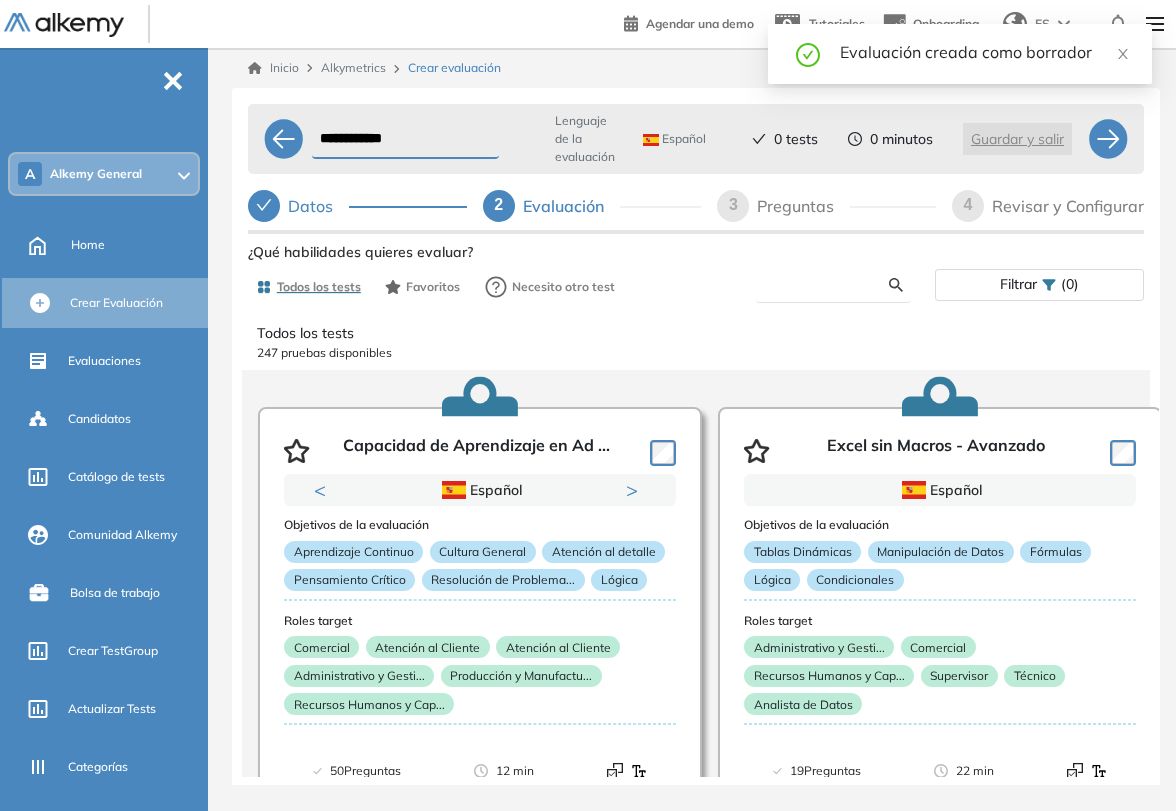 click at bounding box center [831, 285] 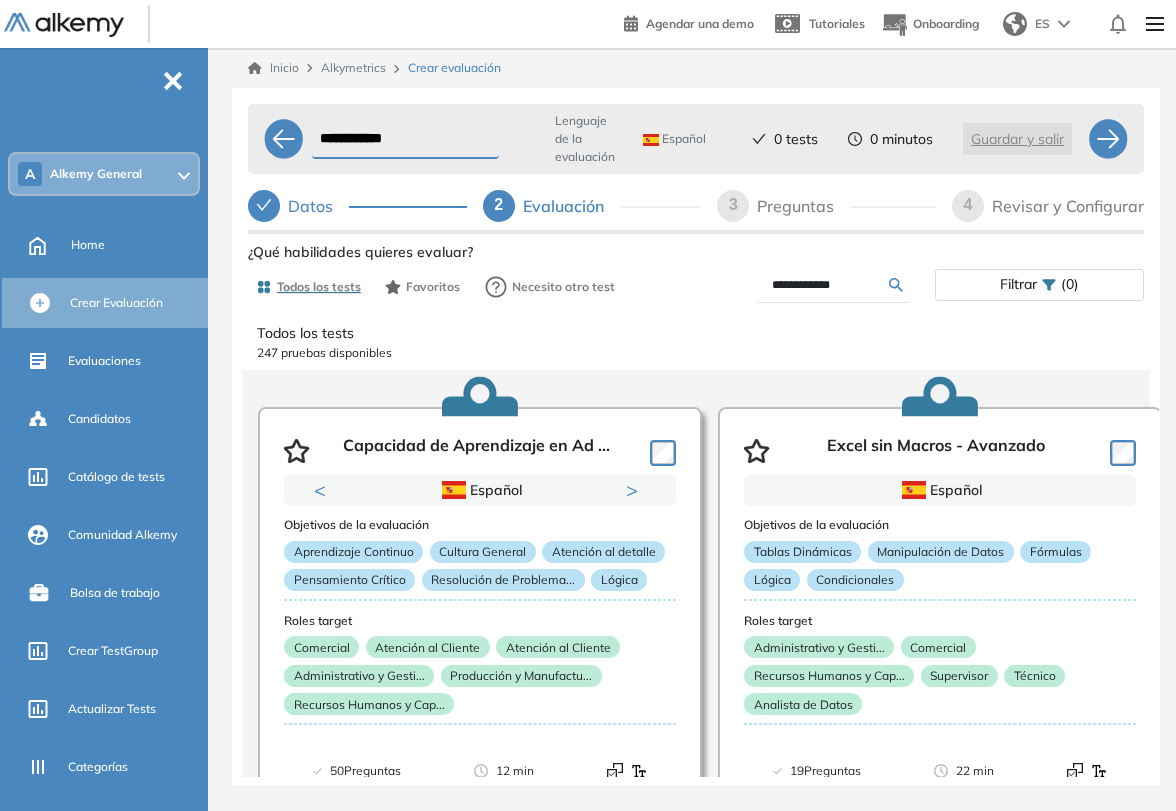 type on "**********" 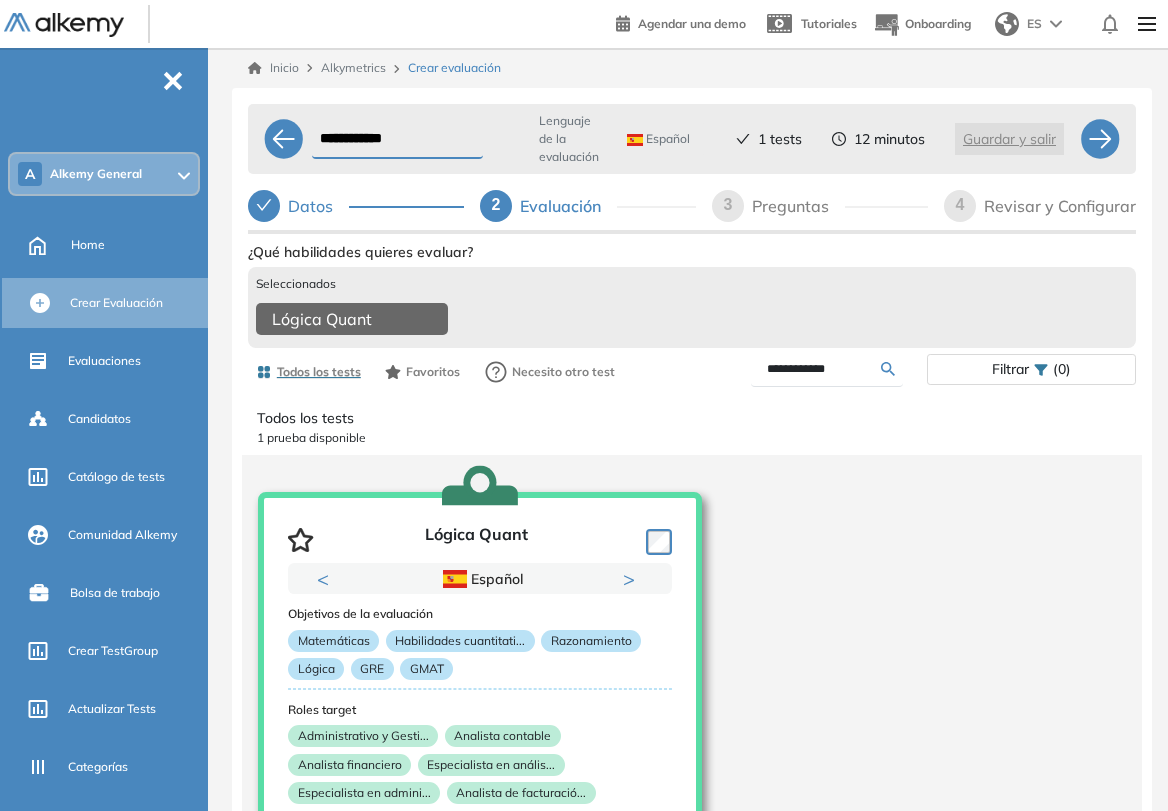 click on "Previous Portugués Español Portugués Español Portugués   Next 1 2" at bounding box center [480, 579] 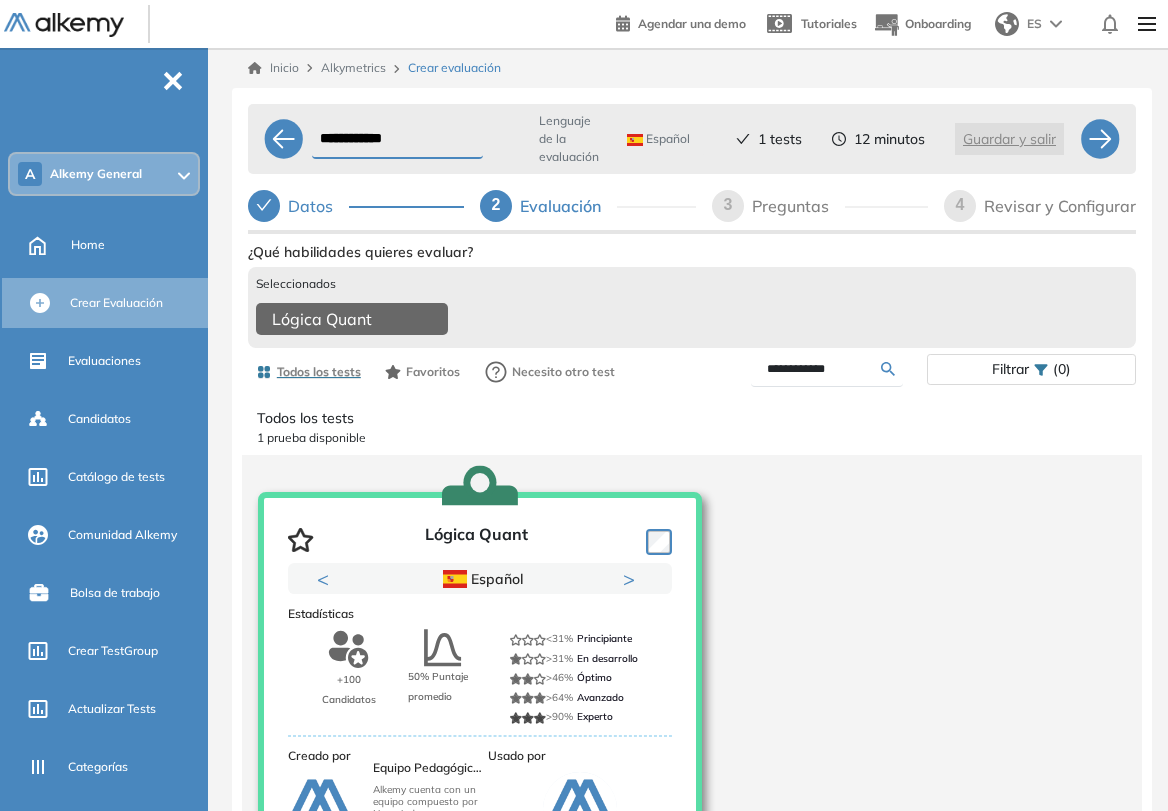 click on "Next" at bounding box center (633, 579) 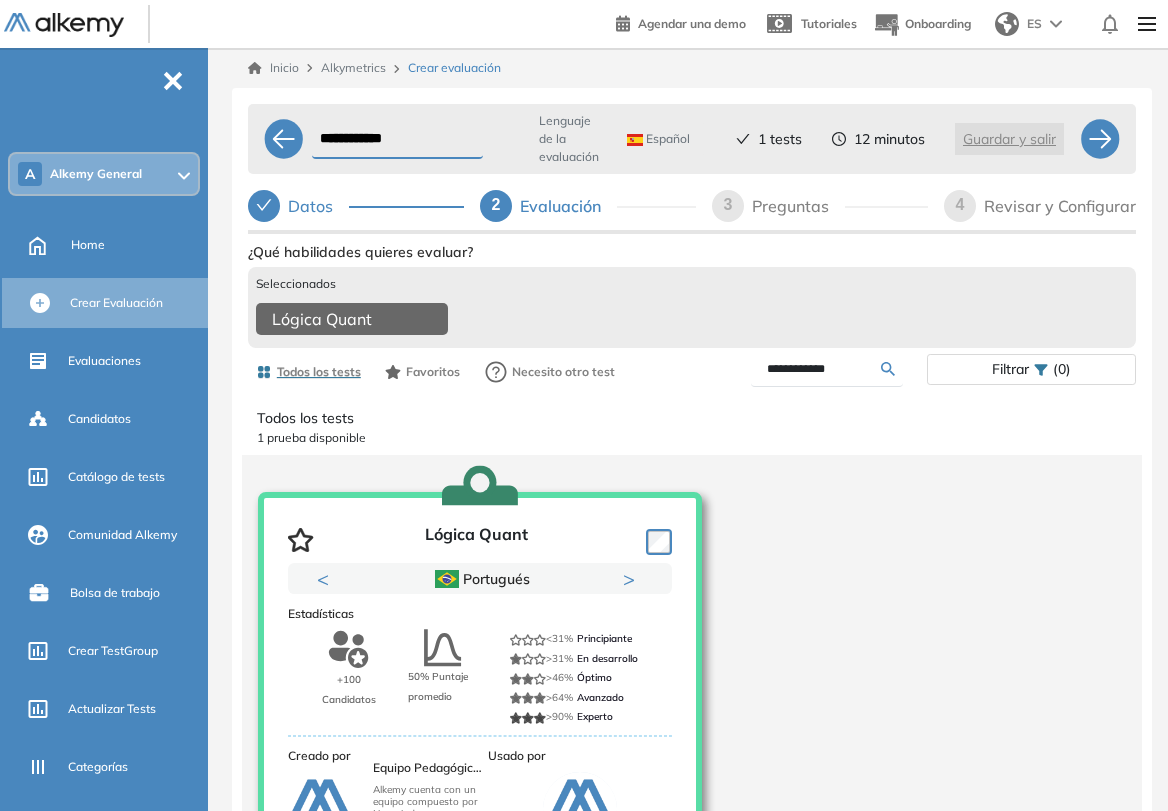 click on "Next" at bounding box center [633, 579] 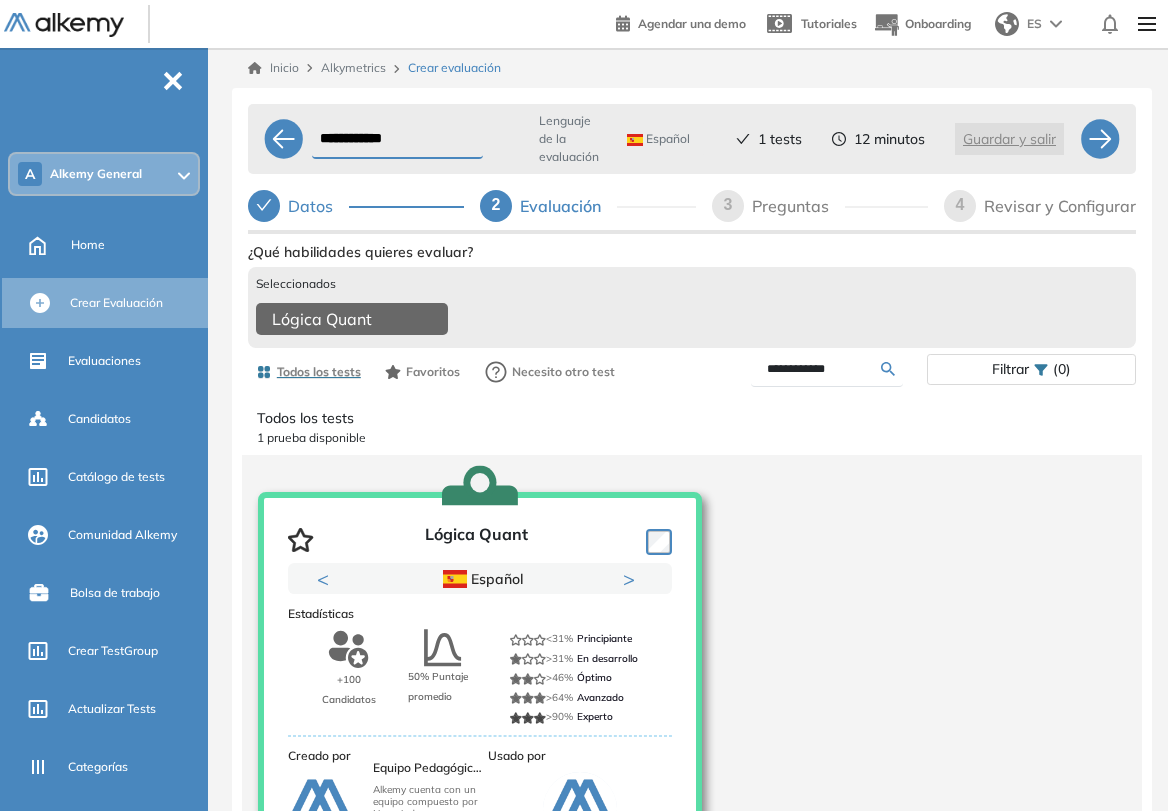 click on "Next" at bounding box center (633, 579) 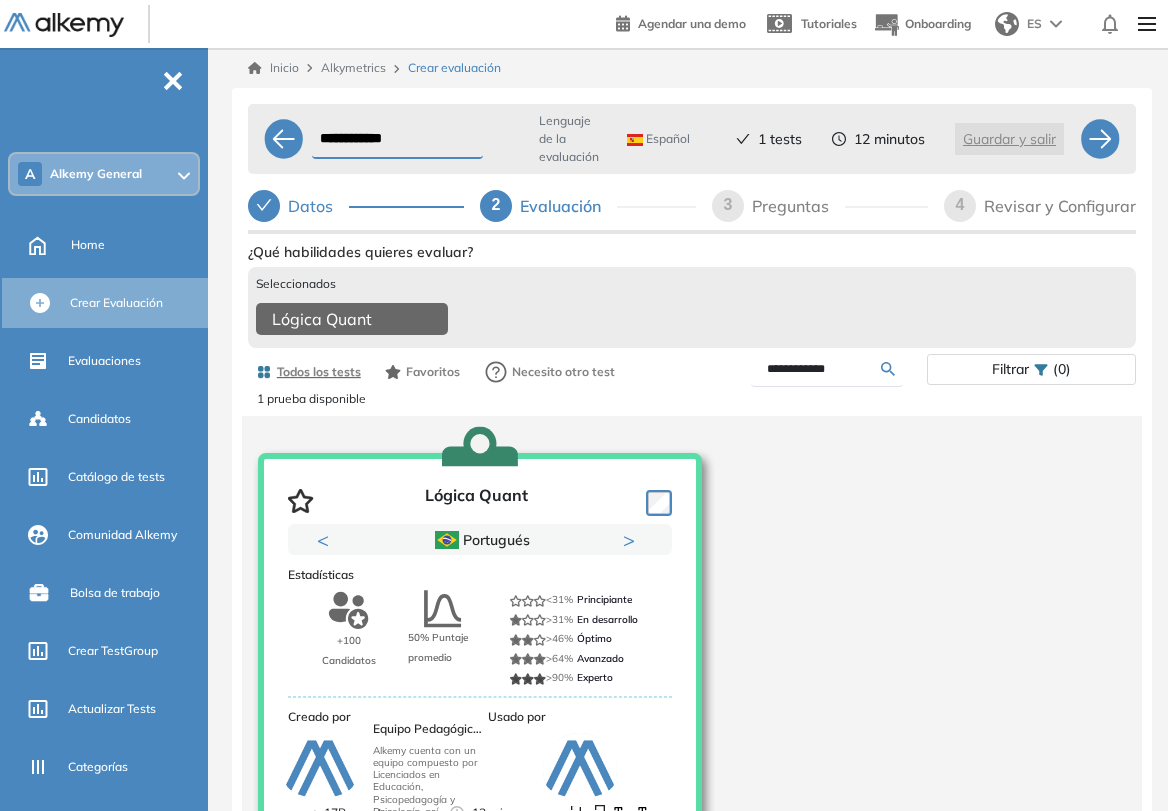 scroll, scrollTop: 61, scrollLeft: 0, axis: vertical 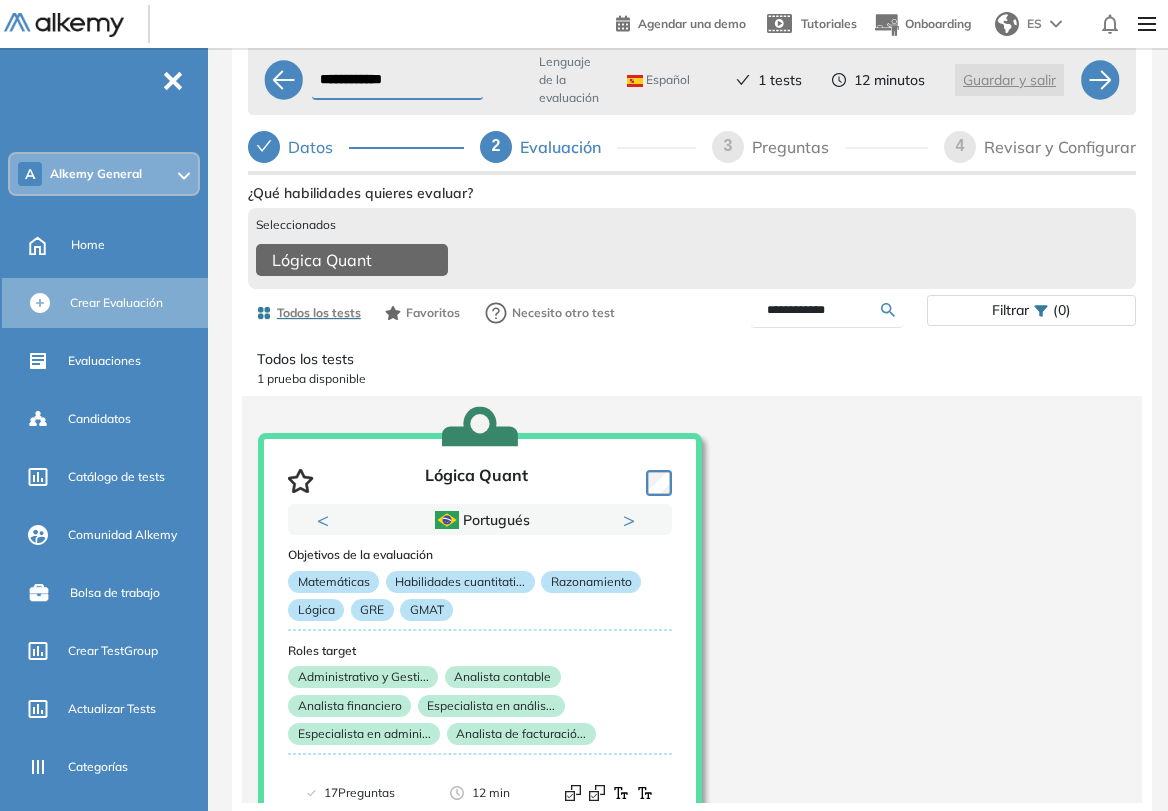 click on "Revisar y Configurar" at bounding box center [1060, 147] 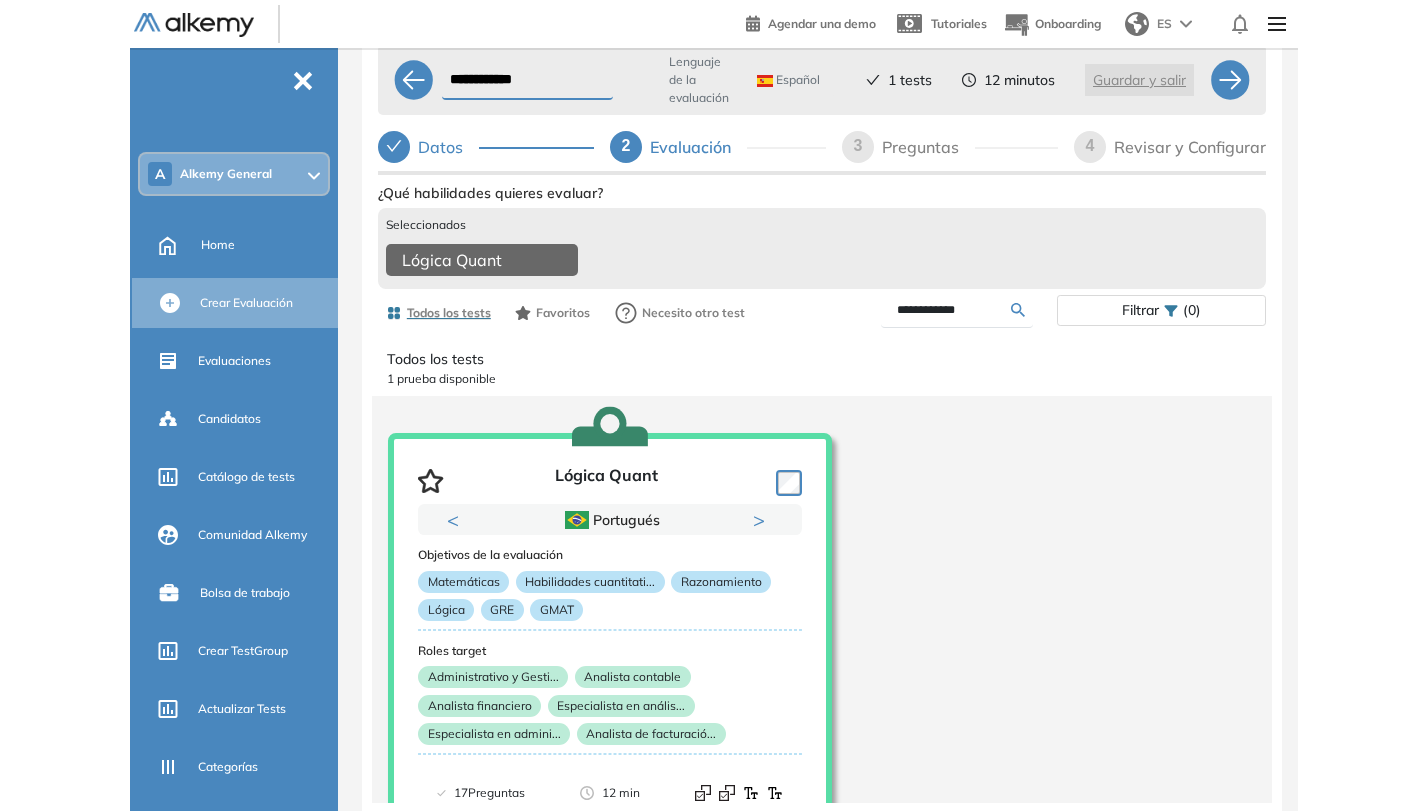 scroll, scrollTop: 0, scrollLeft: 0, axis: both 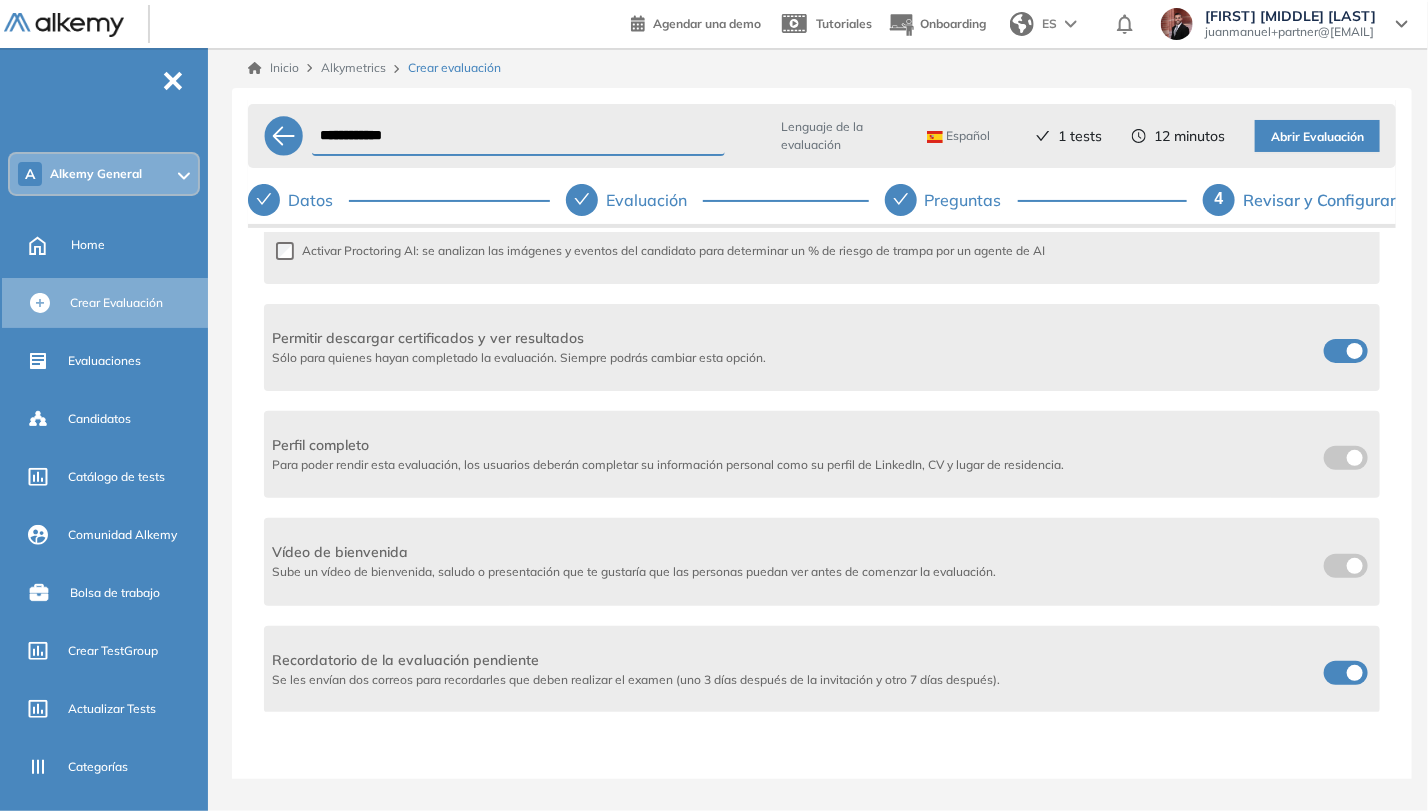 click on "Abrir Evaluación" at bounding box center (1317, 137) 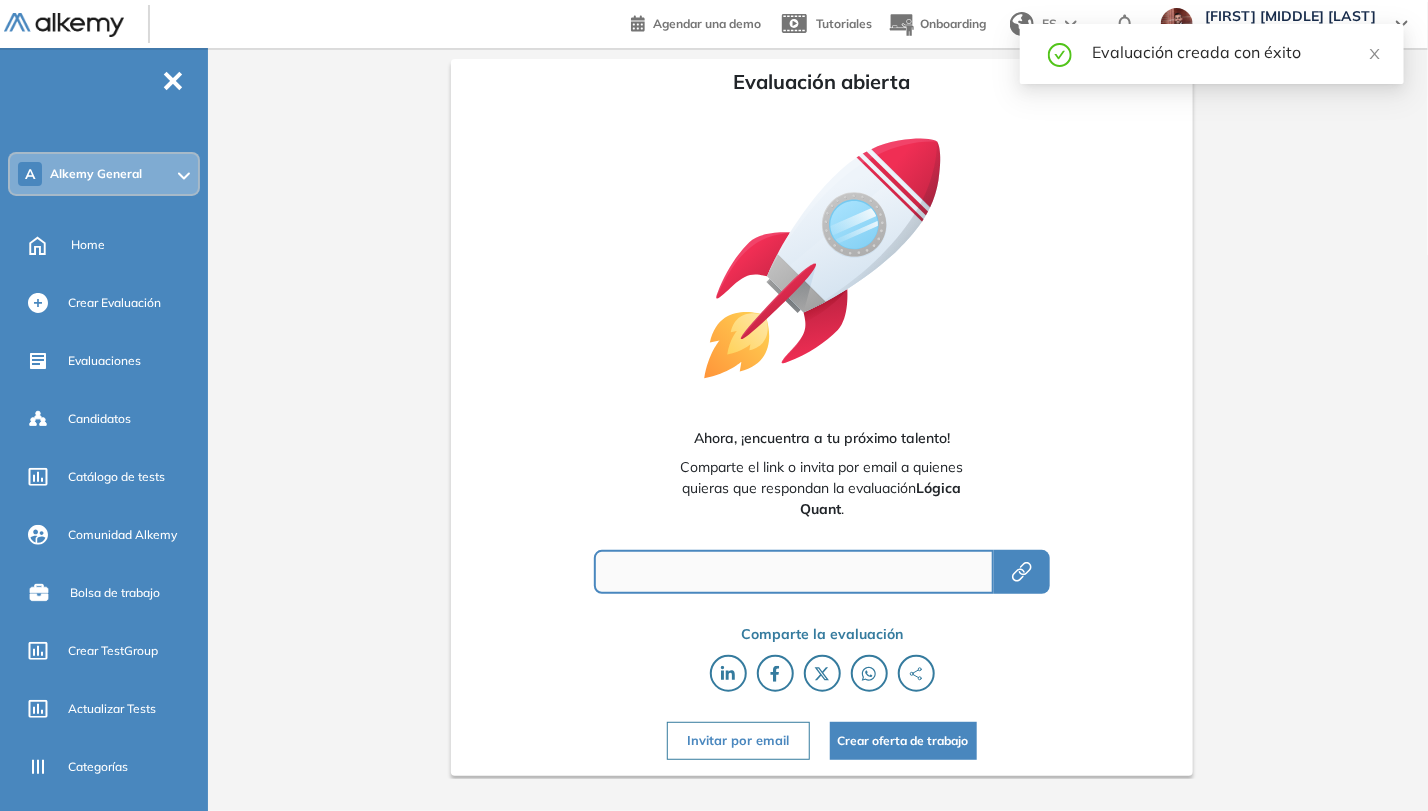 type on "**********" 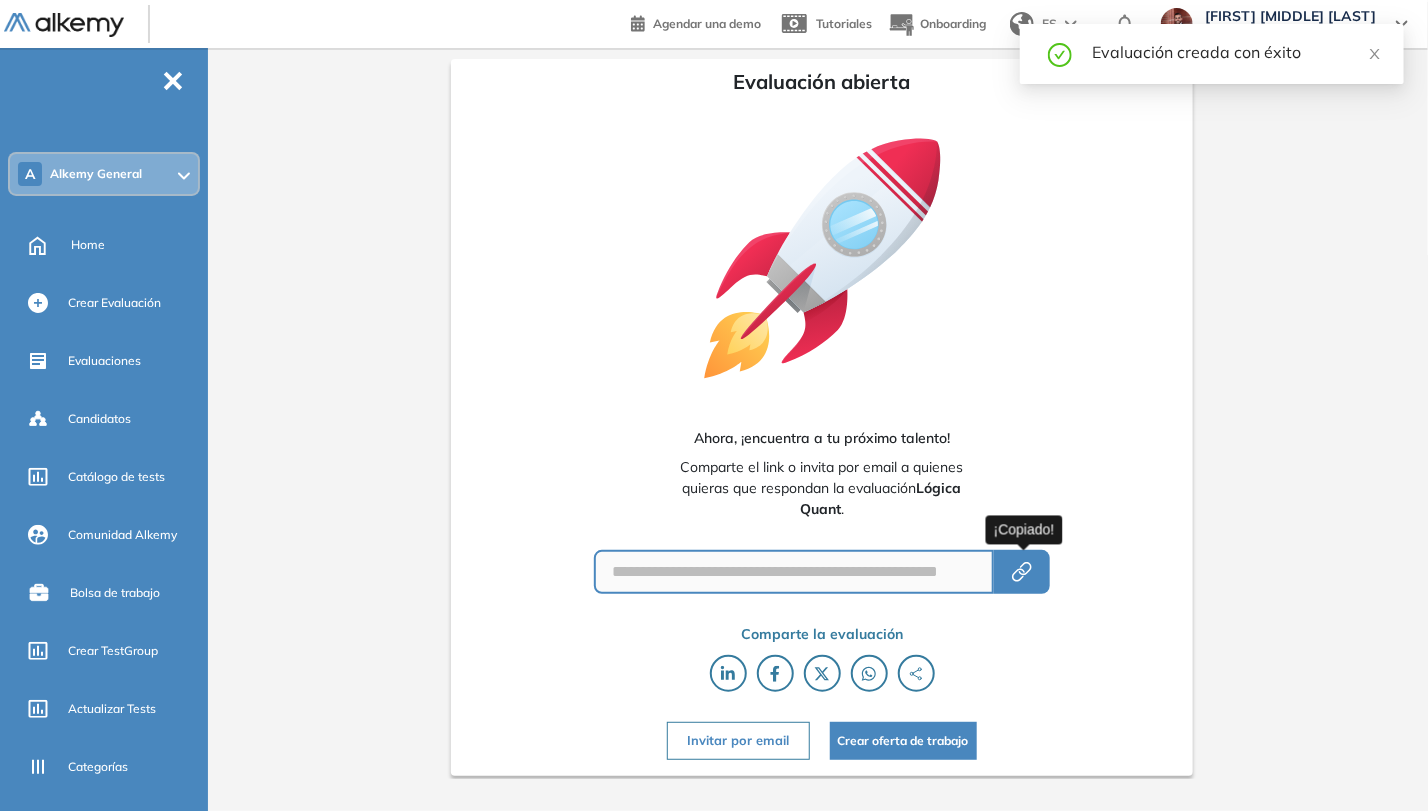 click at bounding box center (1022, 572) 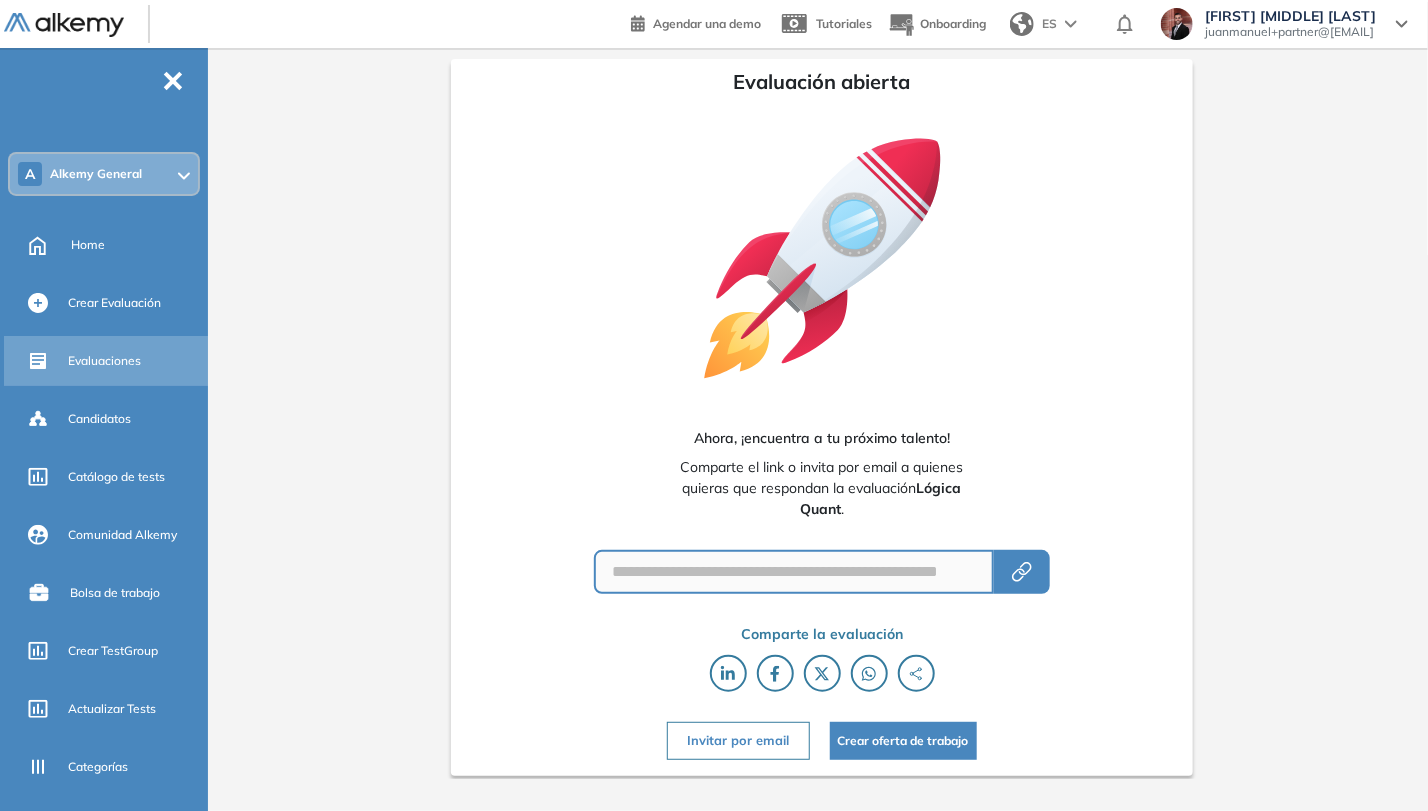 click on "Evaluaciones" at bounding box center (104, 361) 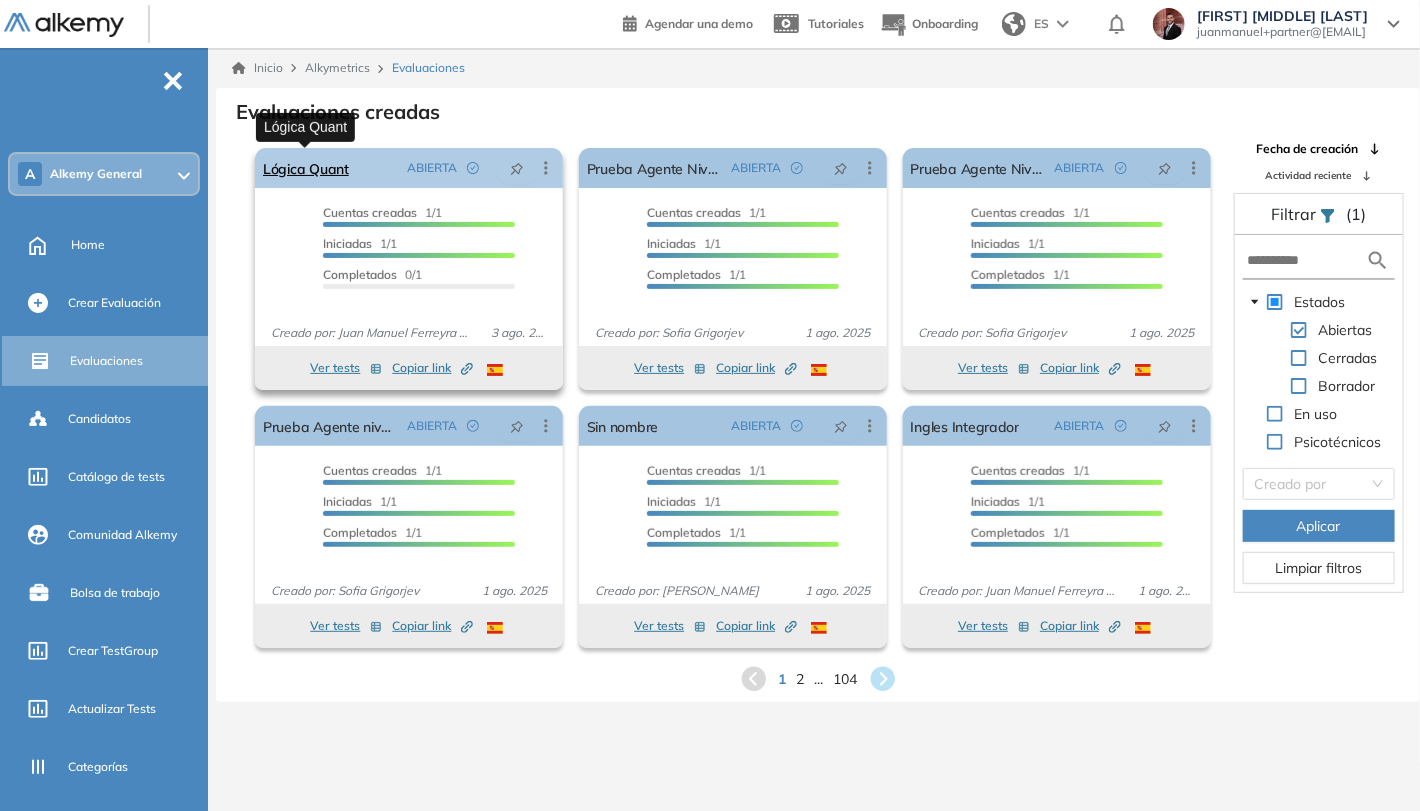 click on "Lógica Quant" at bounding box center [306, 168] 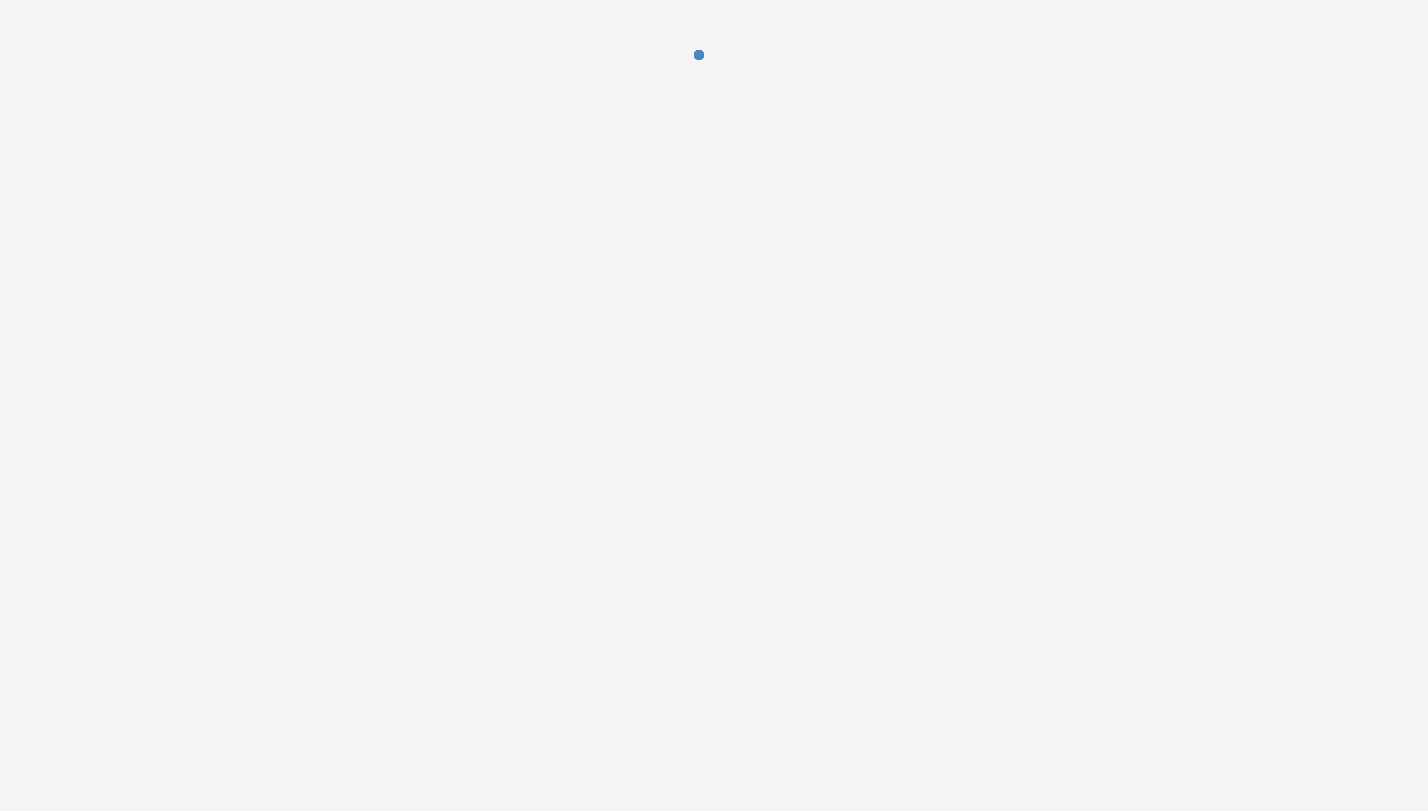 scroll, scrollTop: 0, scrollLeft: 0, axis: both 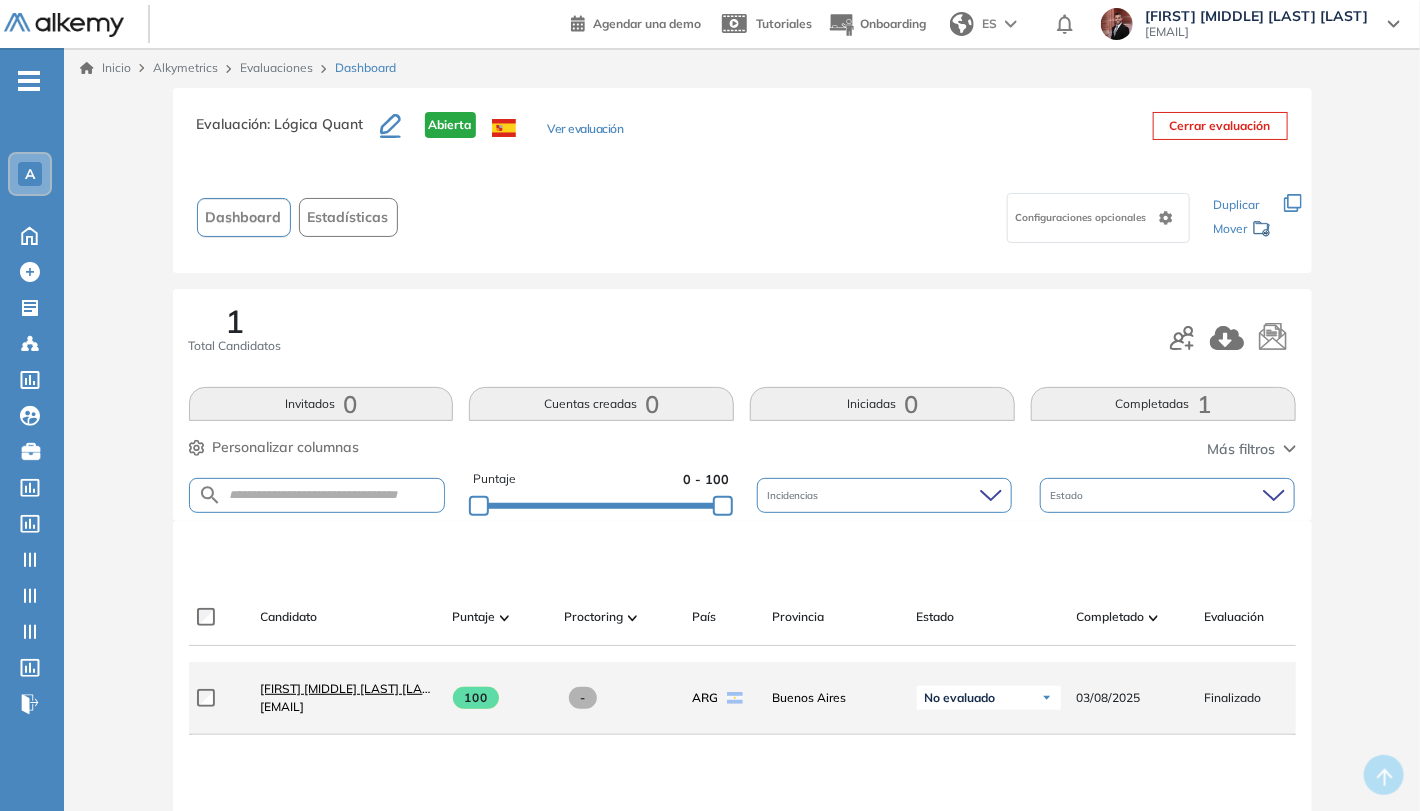 click on "[FIRST] [MIDDLE] [LAST] [LAST]" at bounding box center [351, 688] 